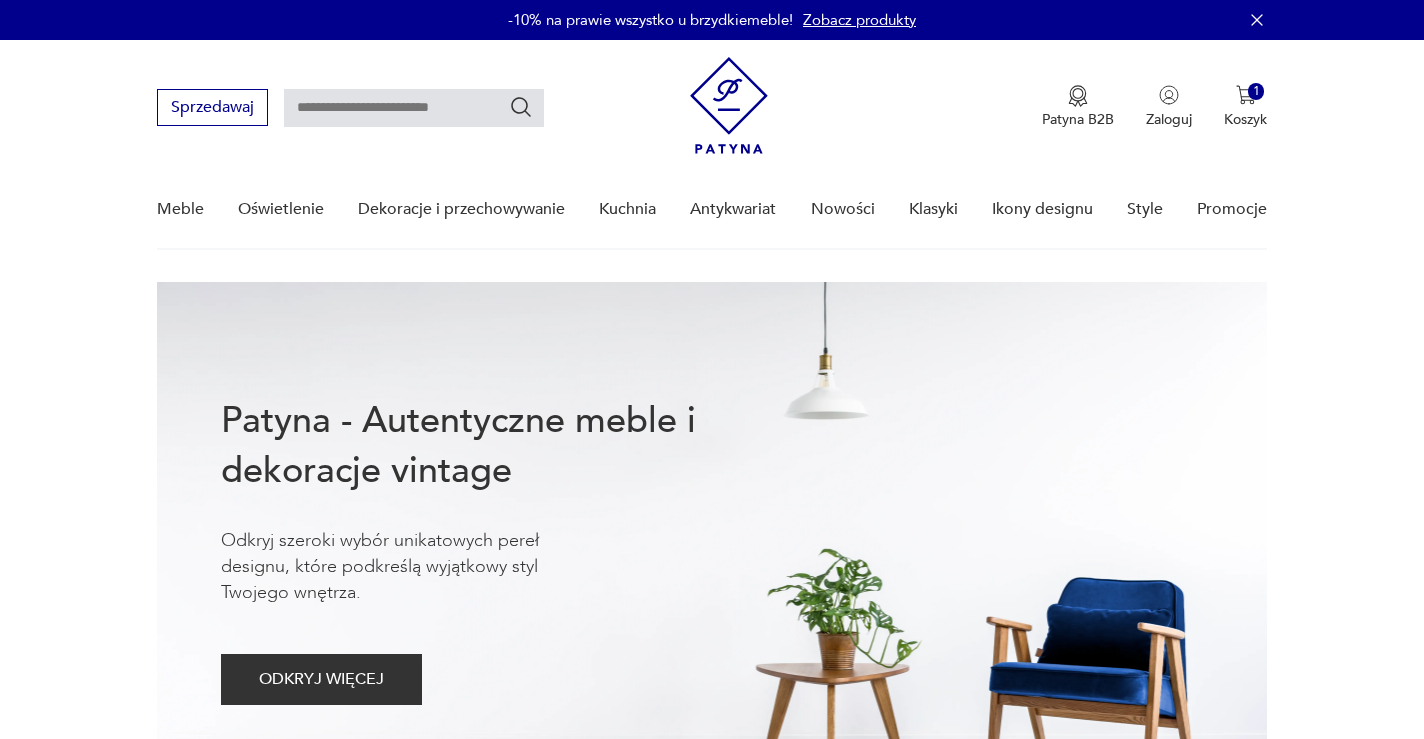scroll, scrollTop: 0, scrollLeft: 0, axis: both 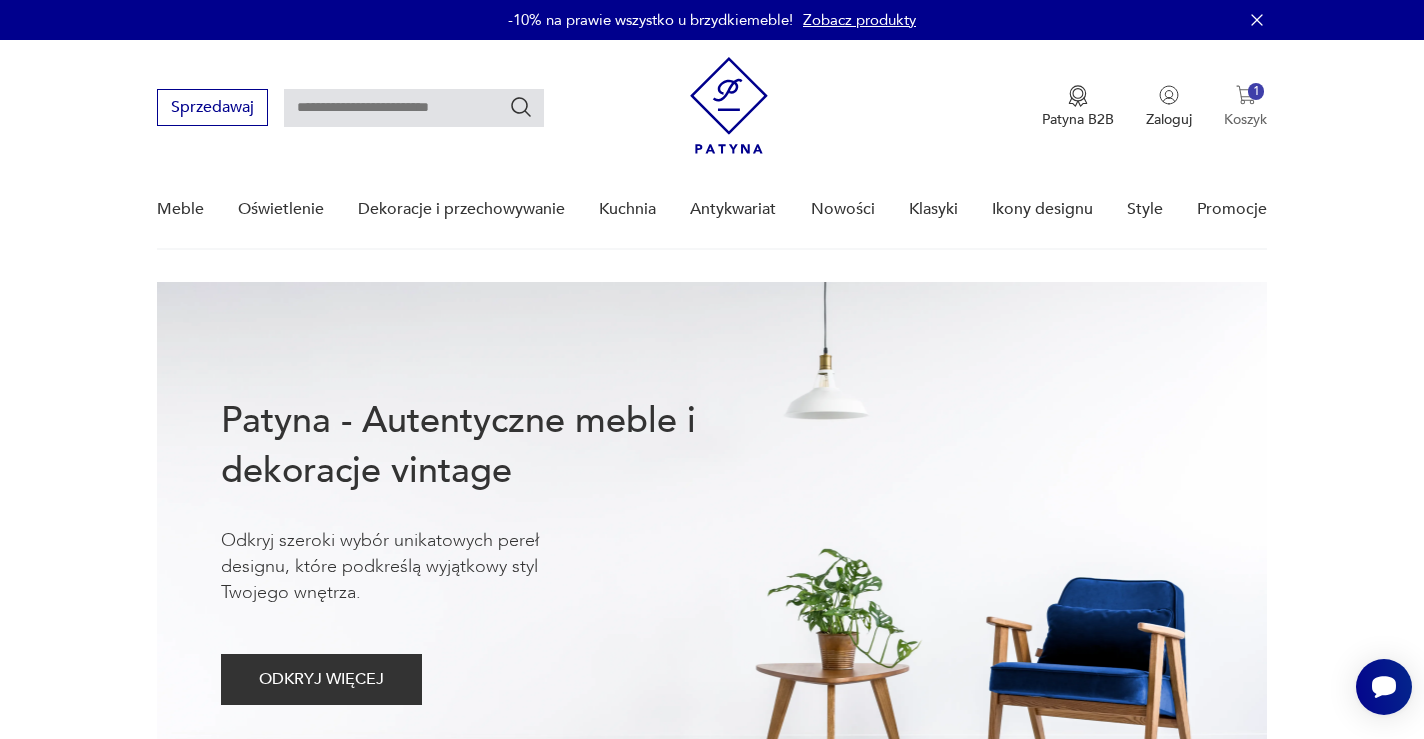click on "Koszyk" at bounding box center [1245, 119] 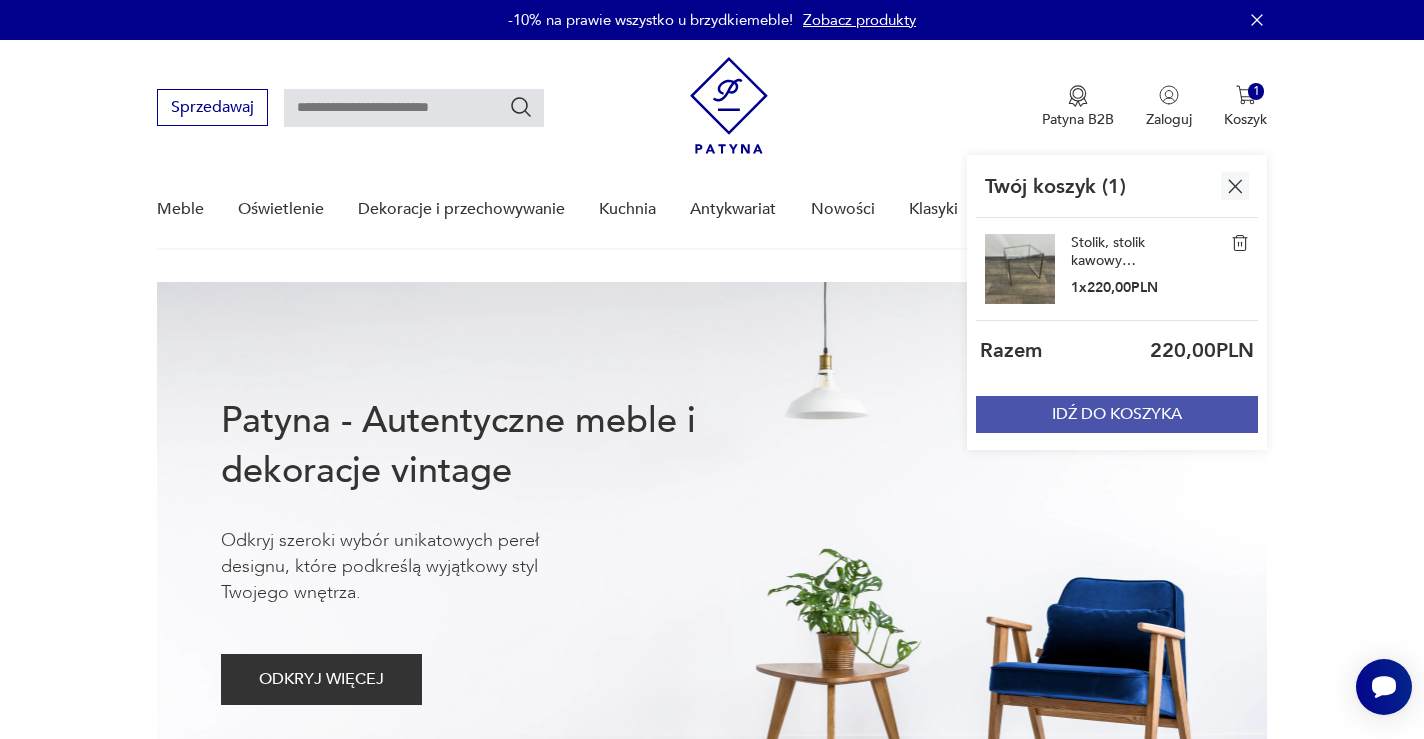 click on "IDŹ DO KOSZYKA" at bounding box center [1117, 414] 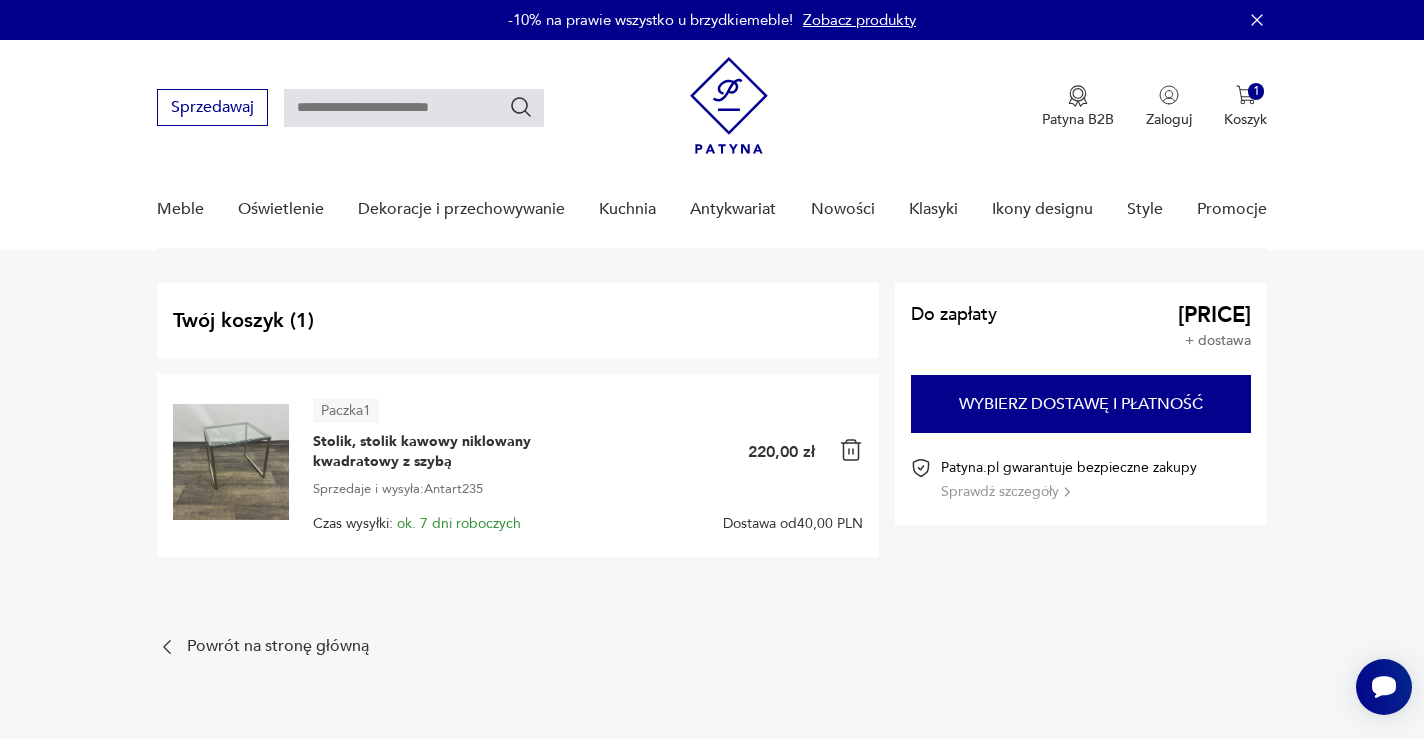 click at bounding box center [231, 462] 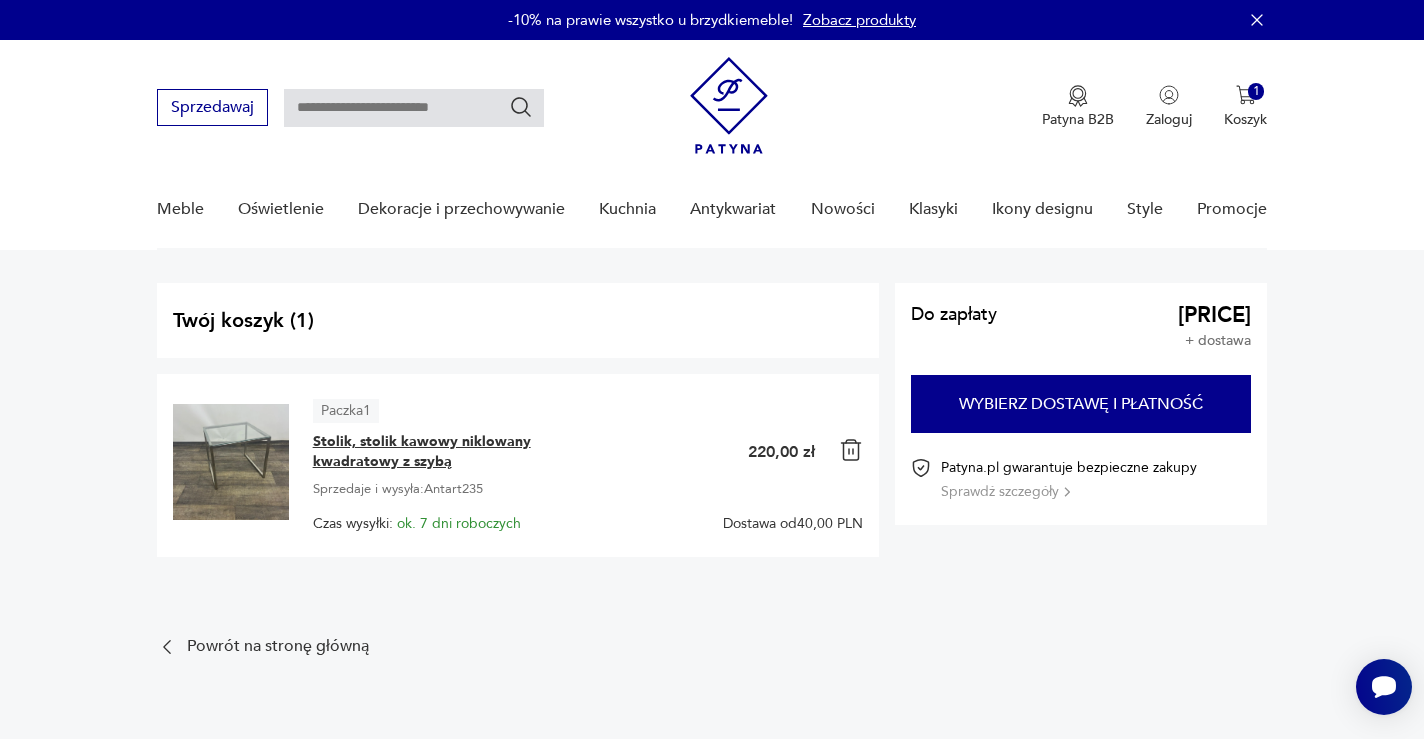 click on "Stolik, stolik kawowy niklowany kwadratowy z szybą" at bounding box center [438, 452] 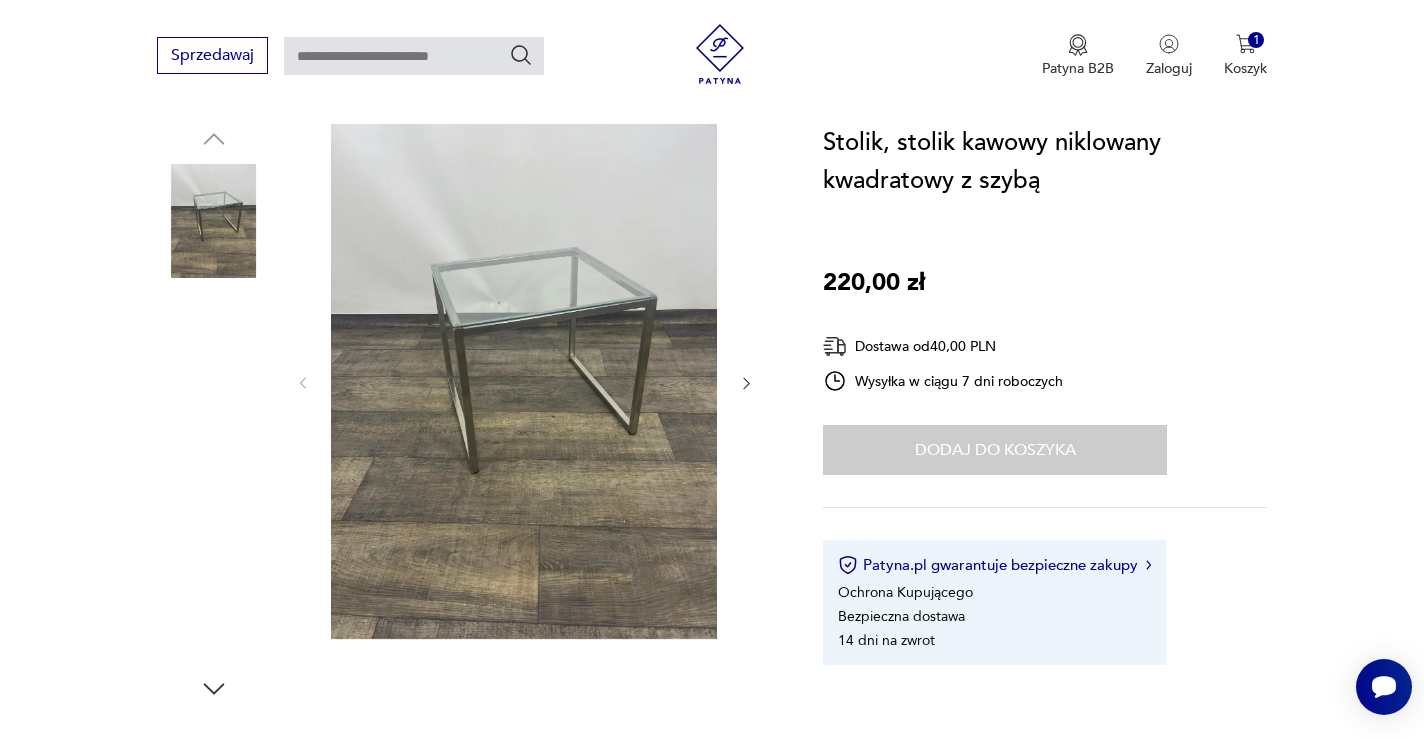 scroll, scrollTop: 208, scrollLeft: 0, axis: vertical 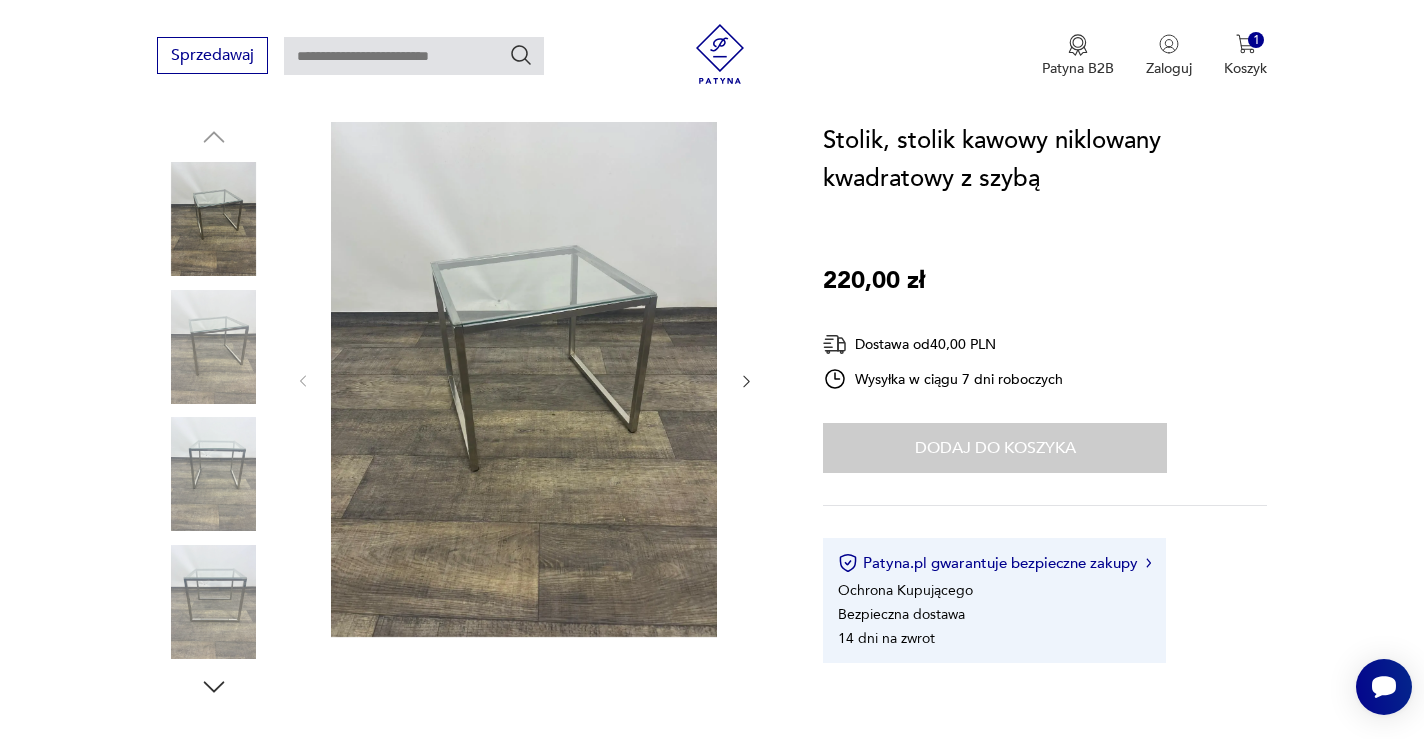 click at bounding box center (214, 219) 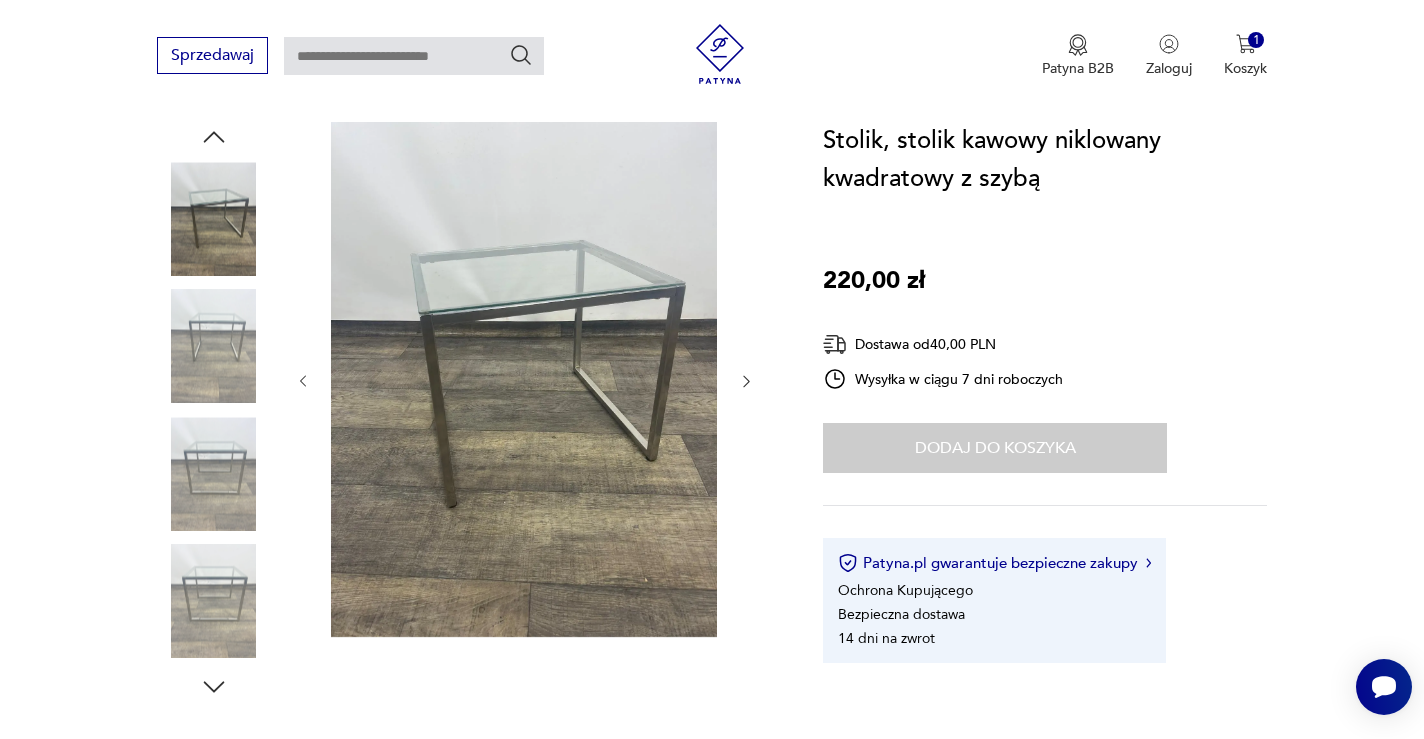 click at bounding box center (214, 347) 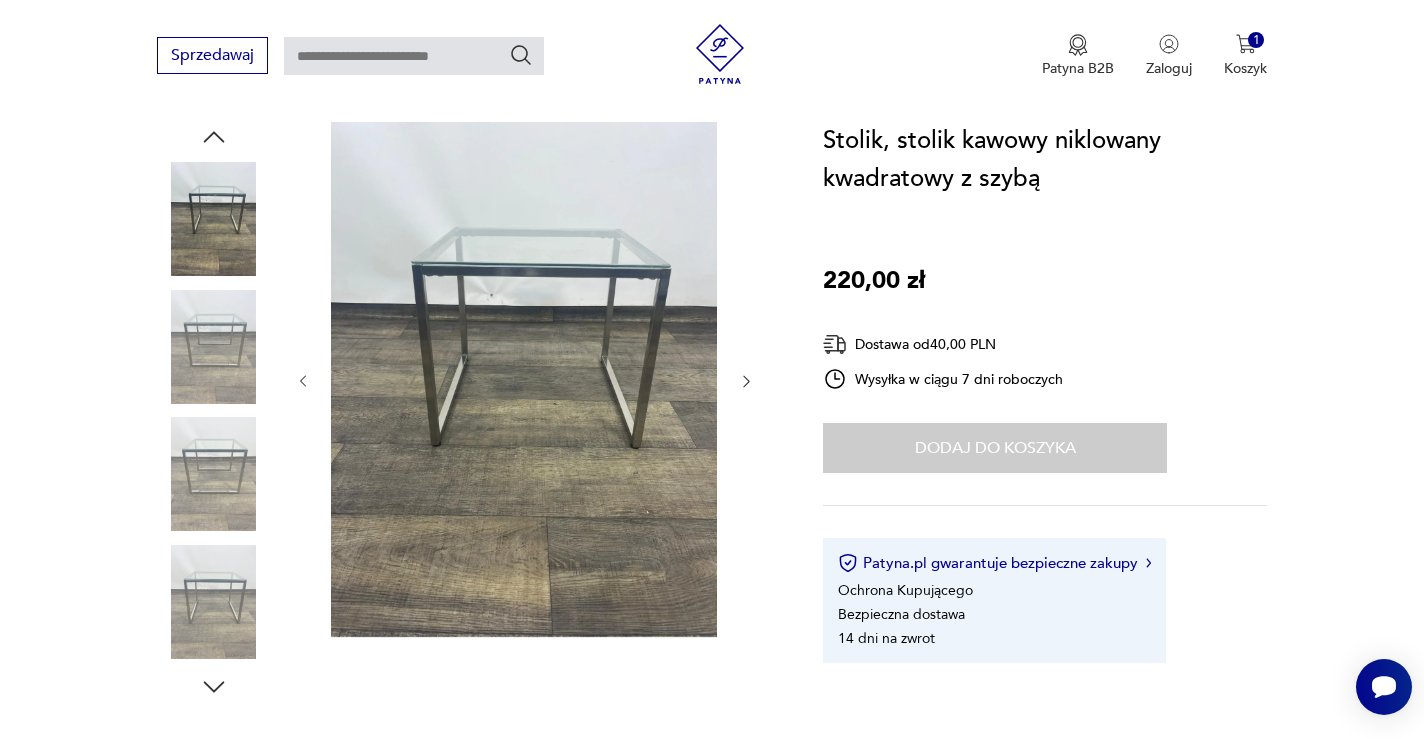 click at bounding box center (0, 0) 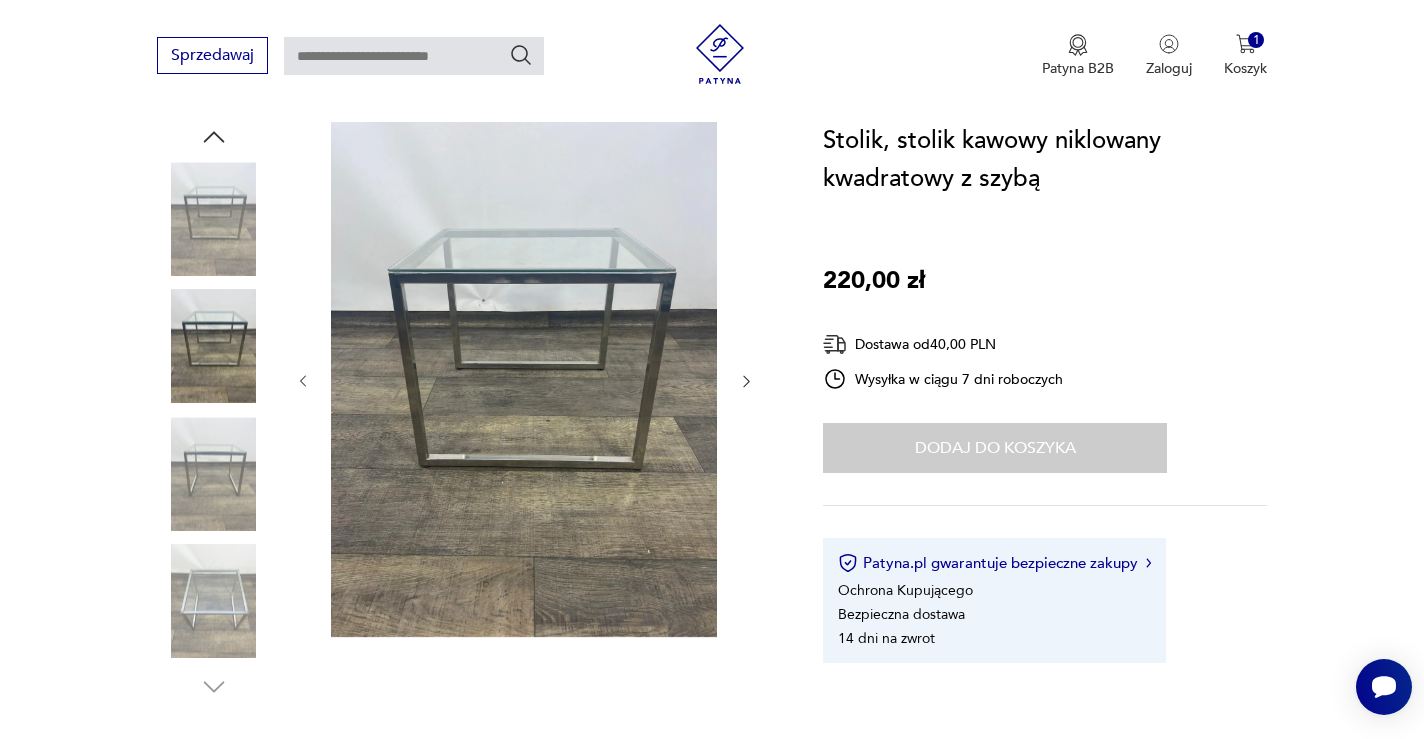click at bounding box center [0, 0] 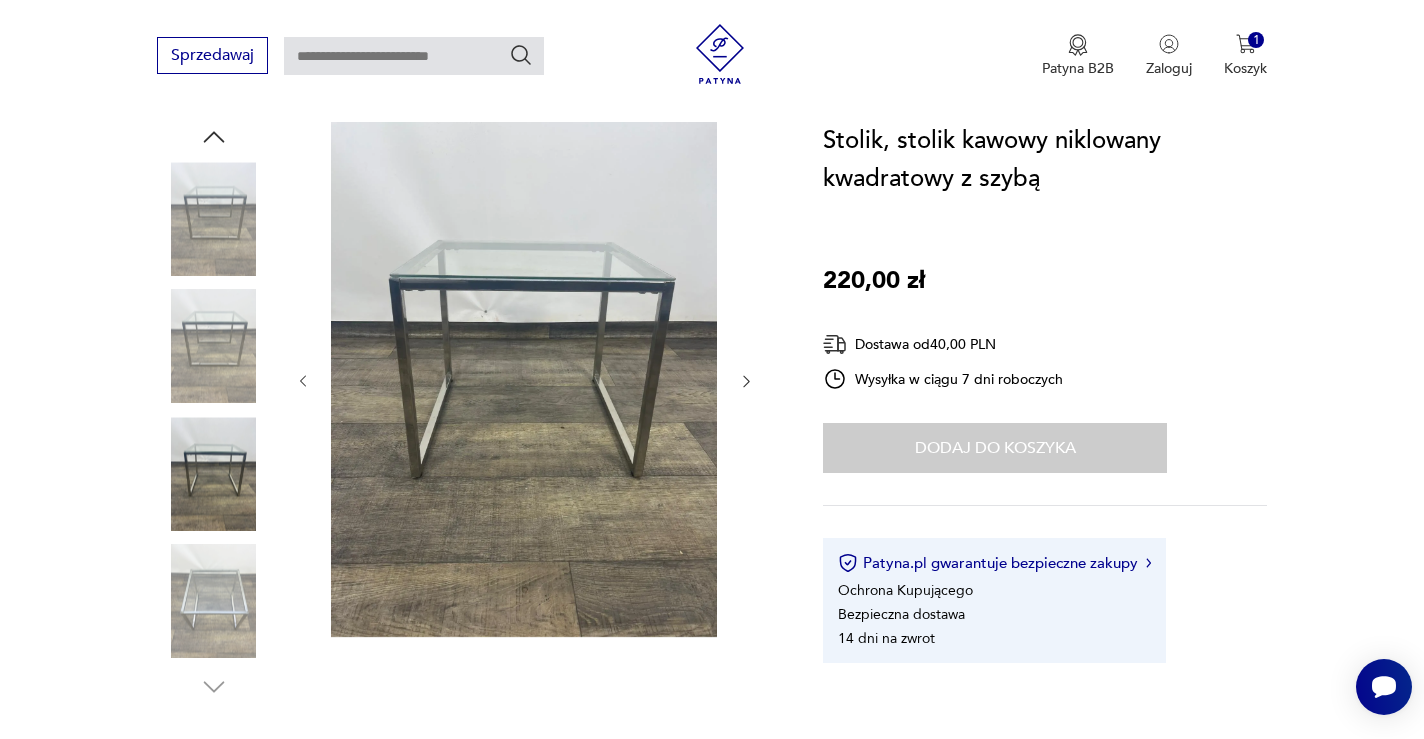 click at bounding box center [0, 0] 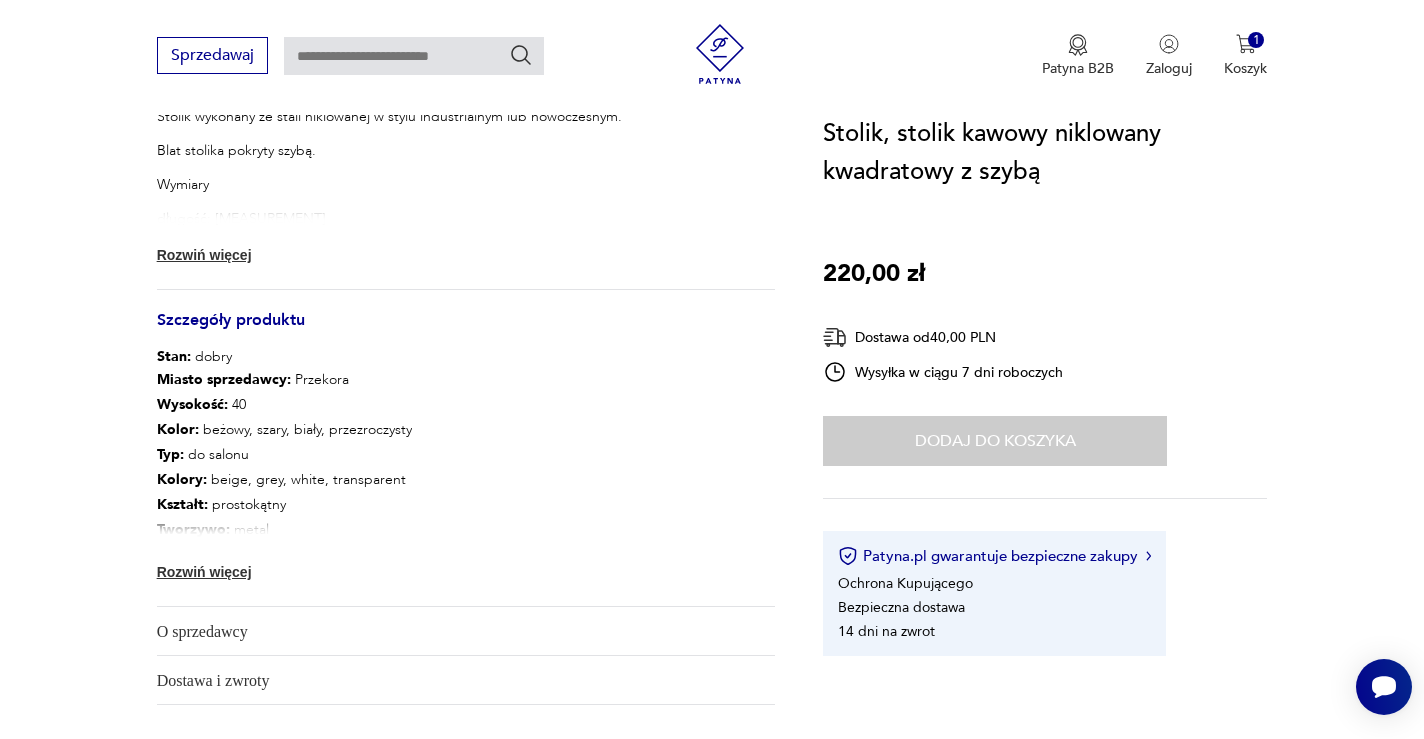 scroll, scrollTop: 913, scrollLeft: 0, axis: vertical 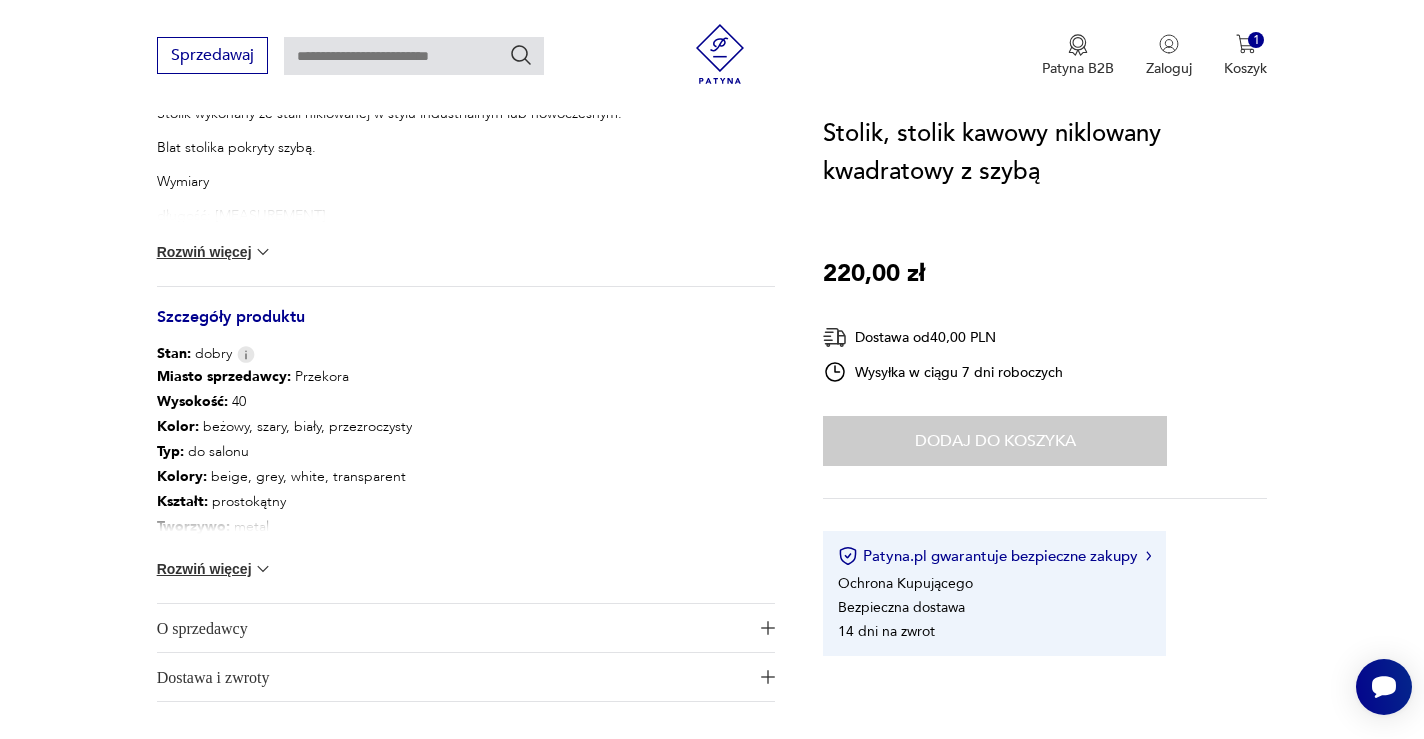 click on "Rozwiń więcej" at bounding box center (215, 252) 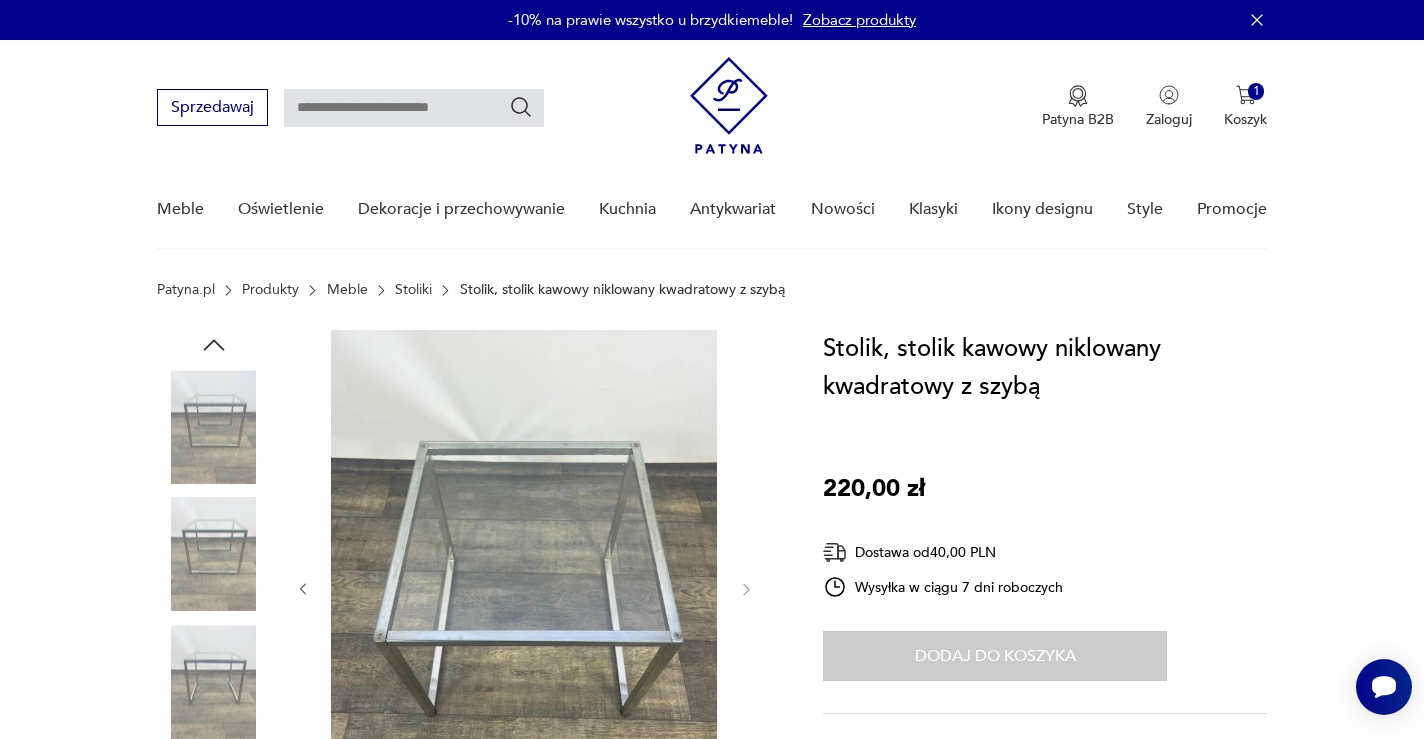 scroll, scrollTop: 0, scrollLeft: 0, axis: both 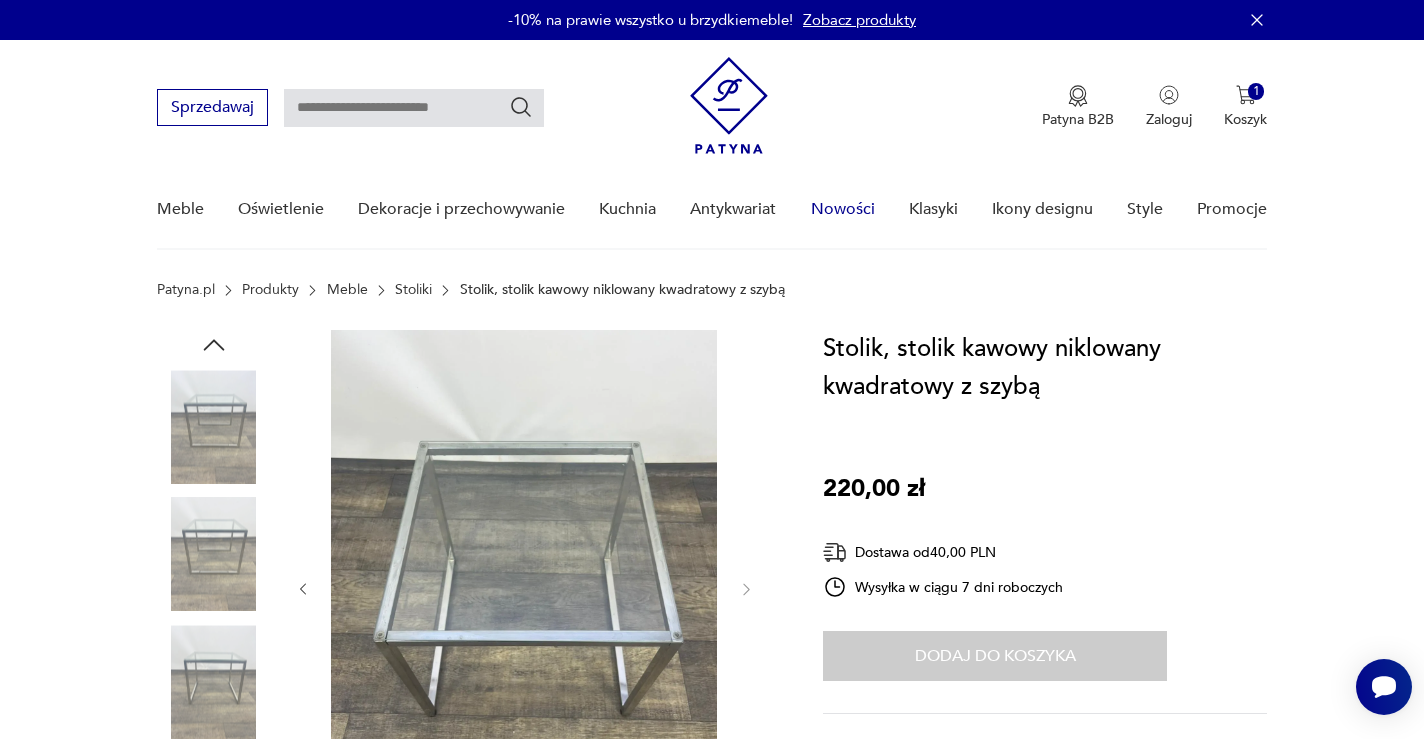 click on "Nowości" at bounding box center (843, 209) 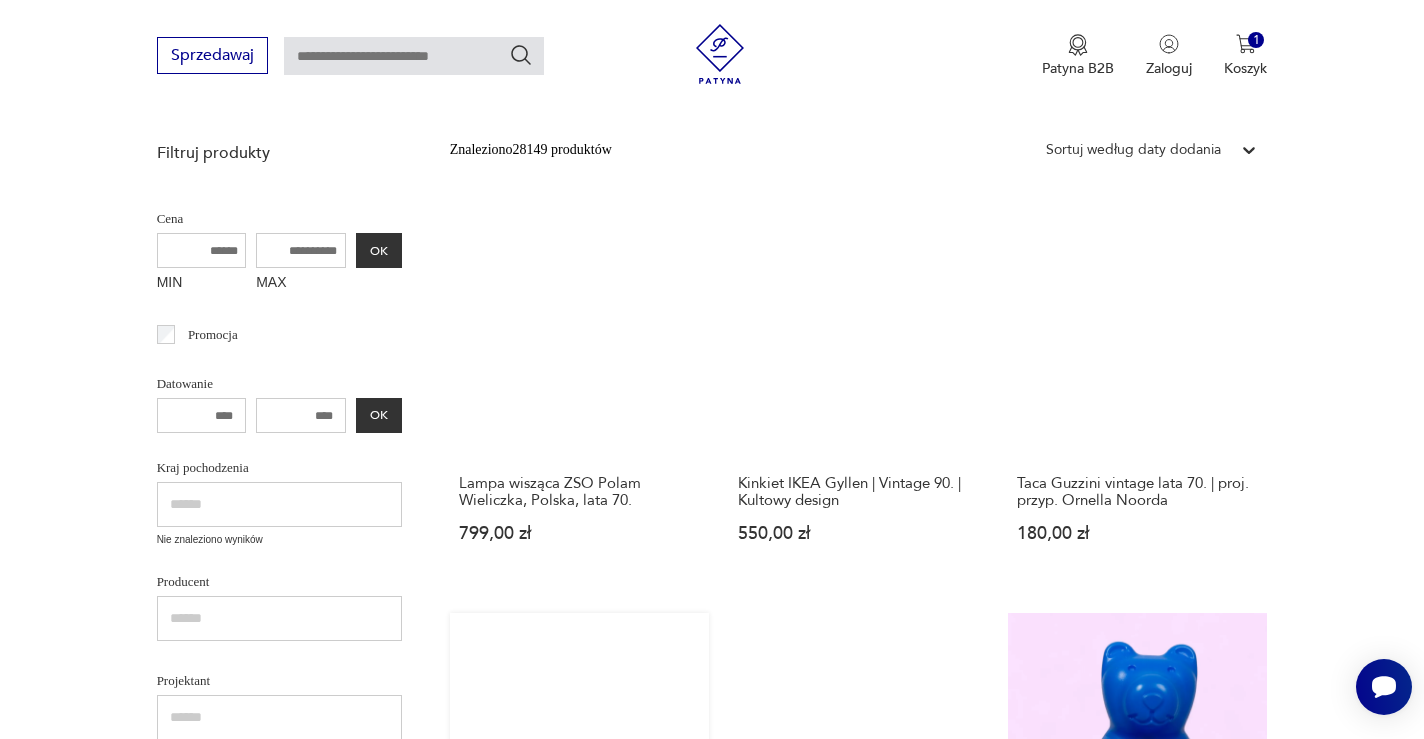 scroll, scrollTop: 435, scrollLeft: 0, axis: vertical 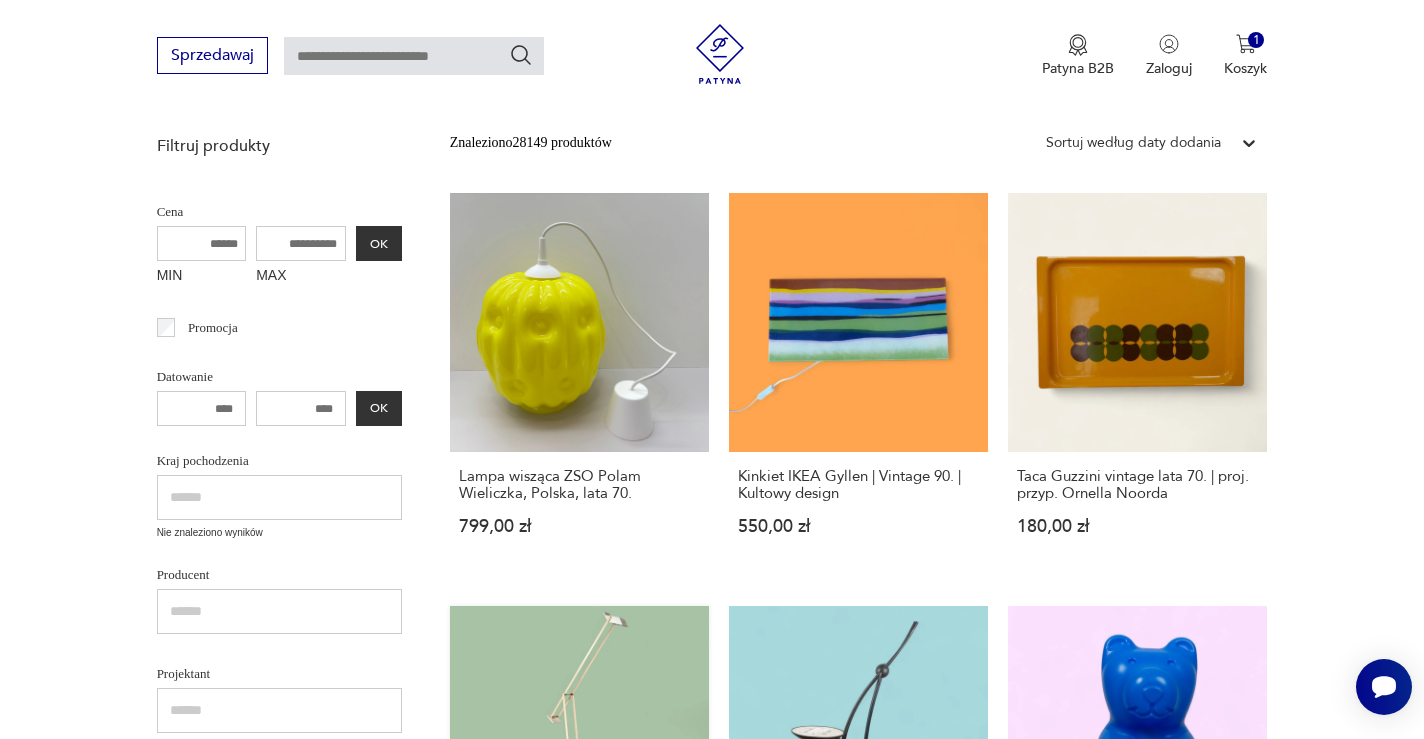 click on "Lampa Artemide Tizio Terra | Ikona designu [PRICE]" at bounding box center [579, 796] 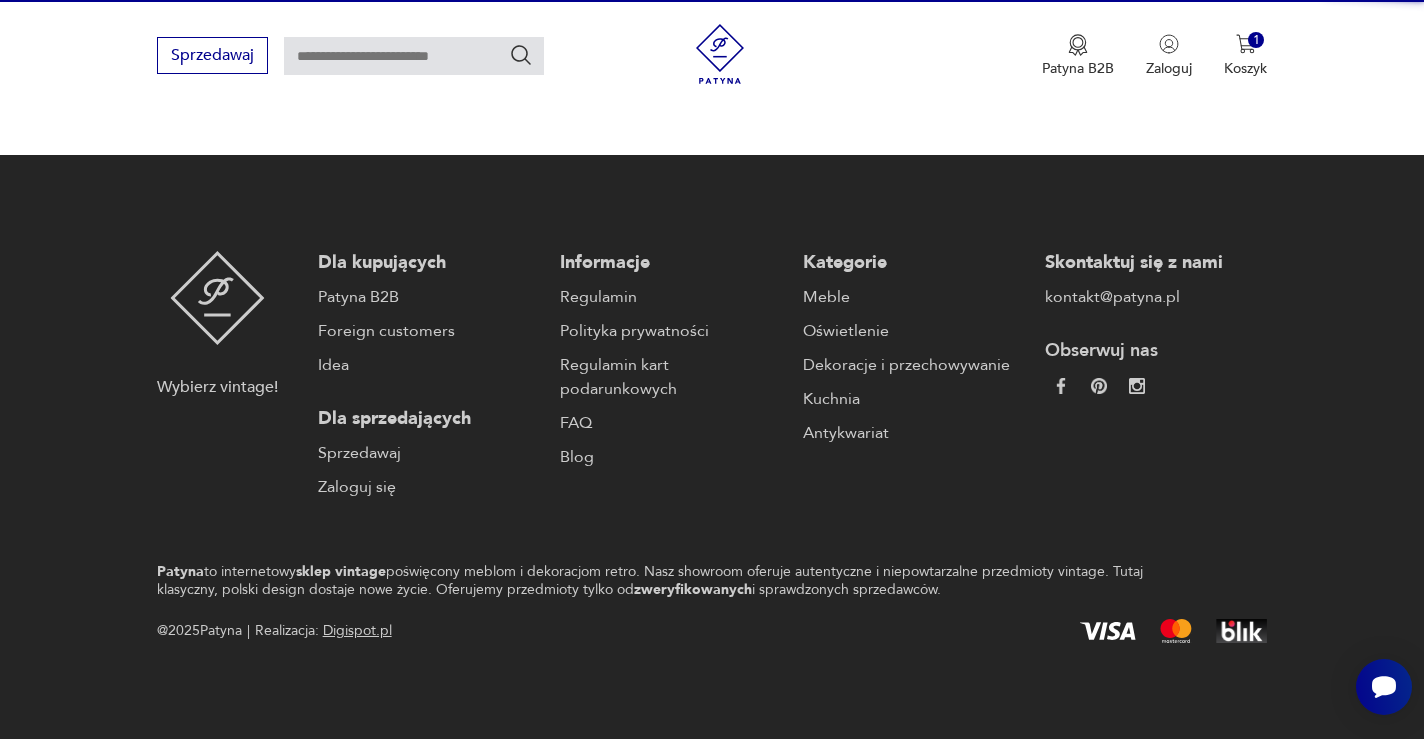 scroll, scrollTop: 277, scrollLeft: 0, axis: vertical 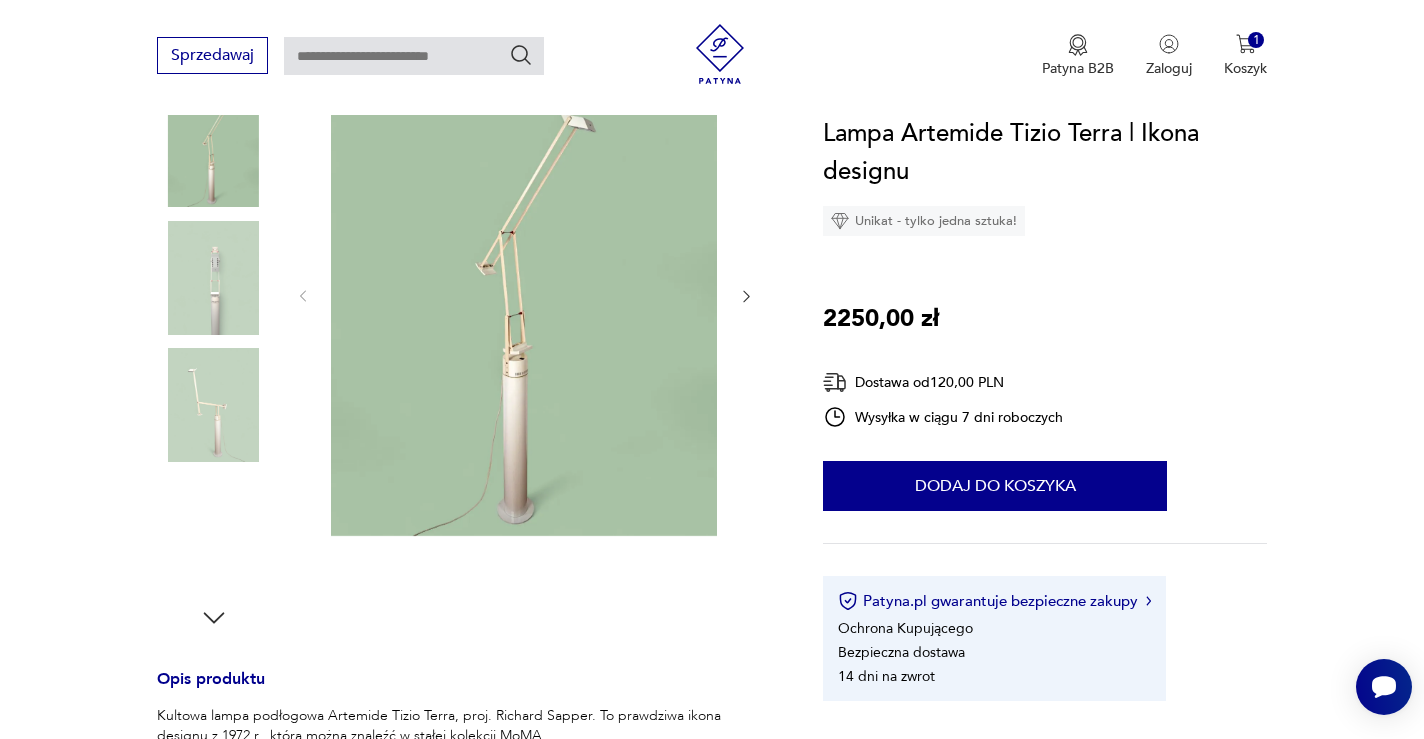 click at bounding box center (524, 294) 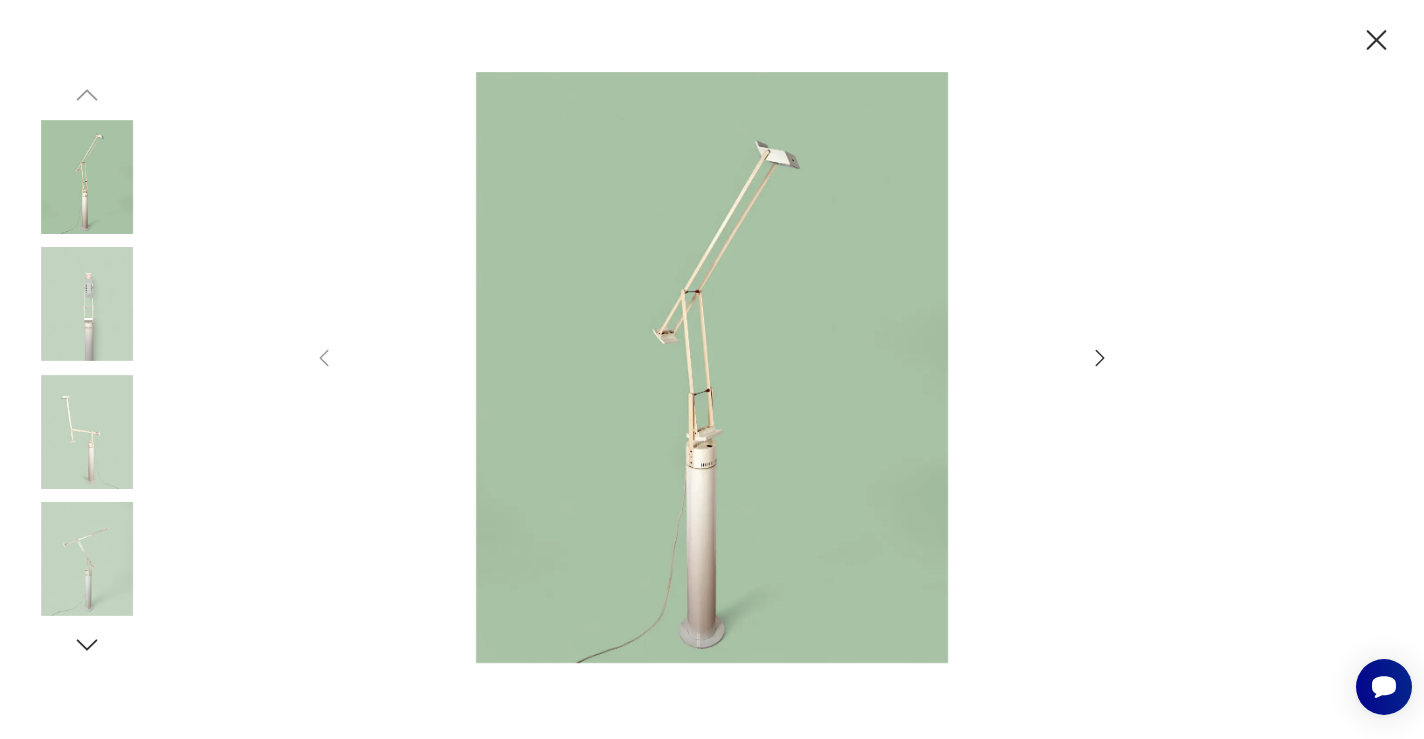 click at bounding box center [1100, 358] 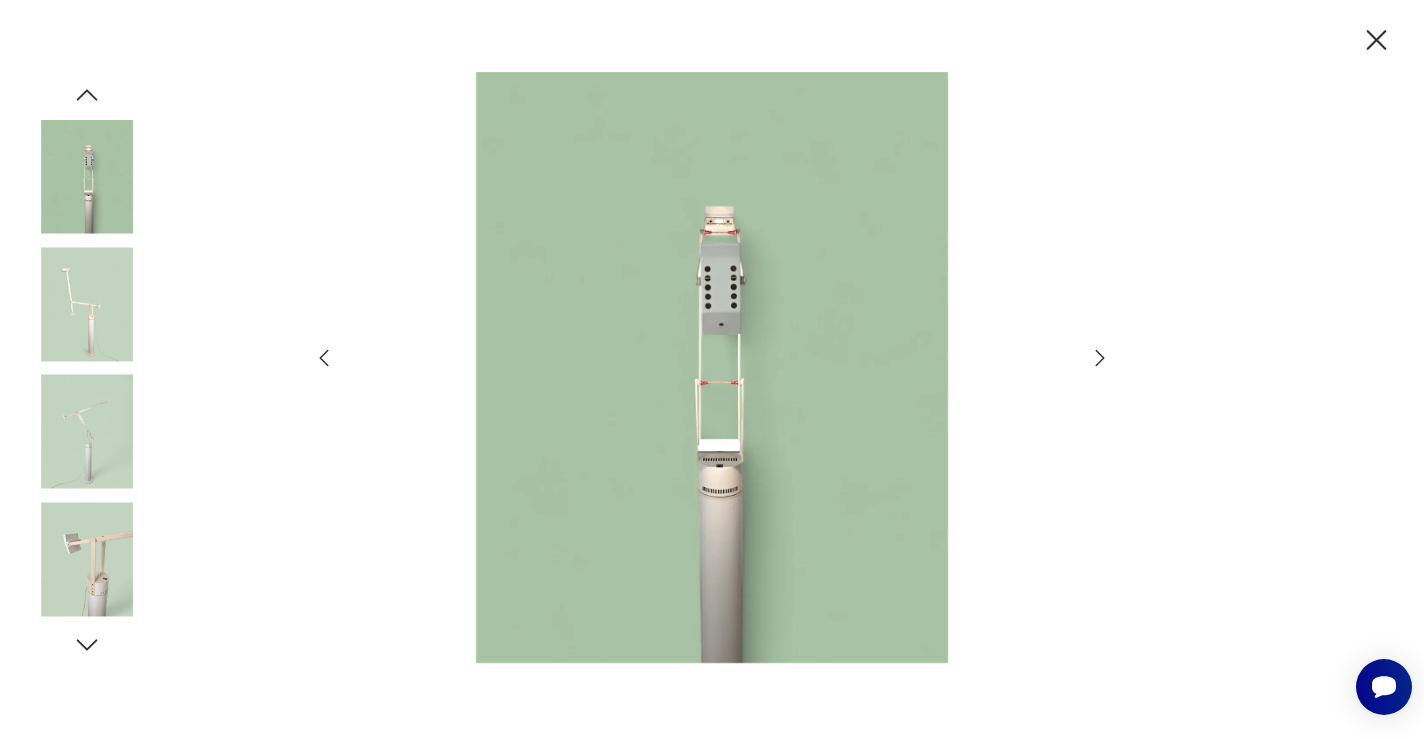 click at bounding box center (1100, 358) 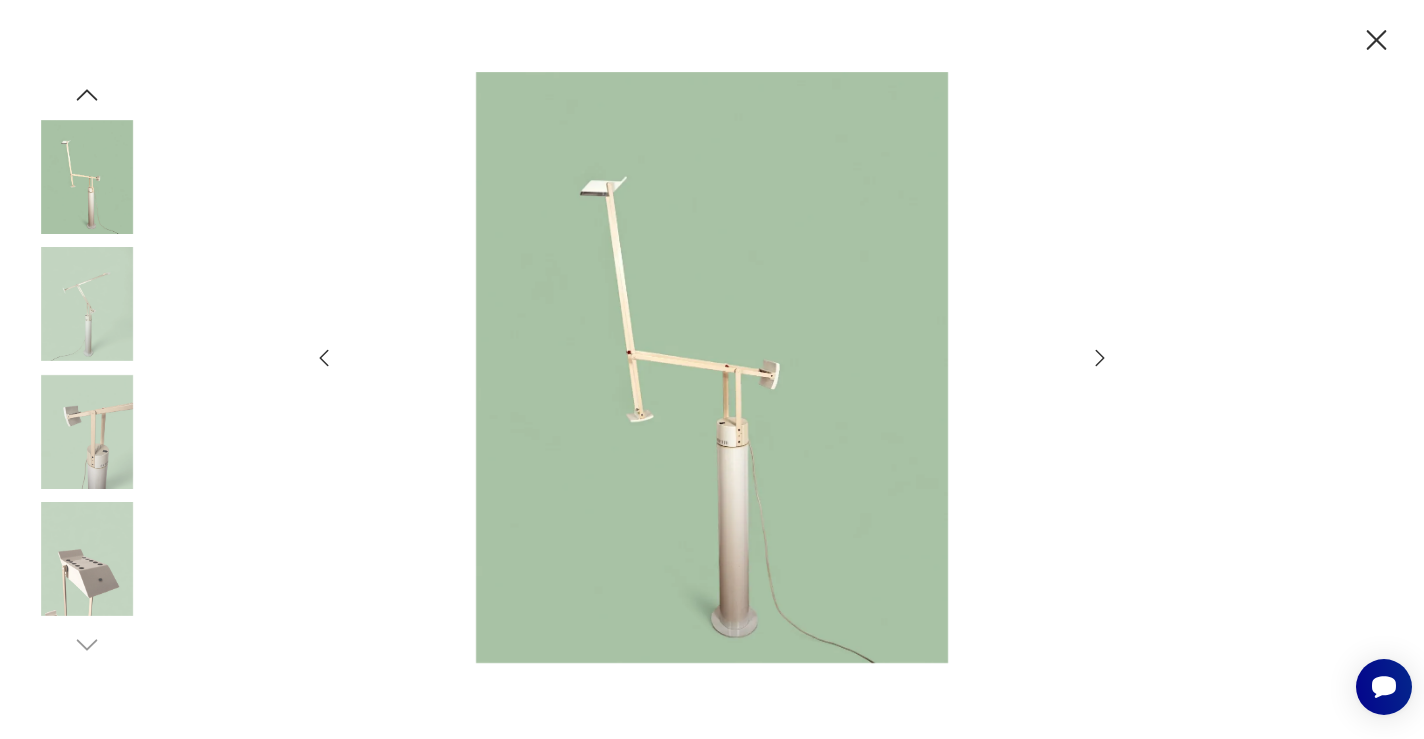 click at bounding box center [1100, 358] 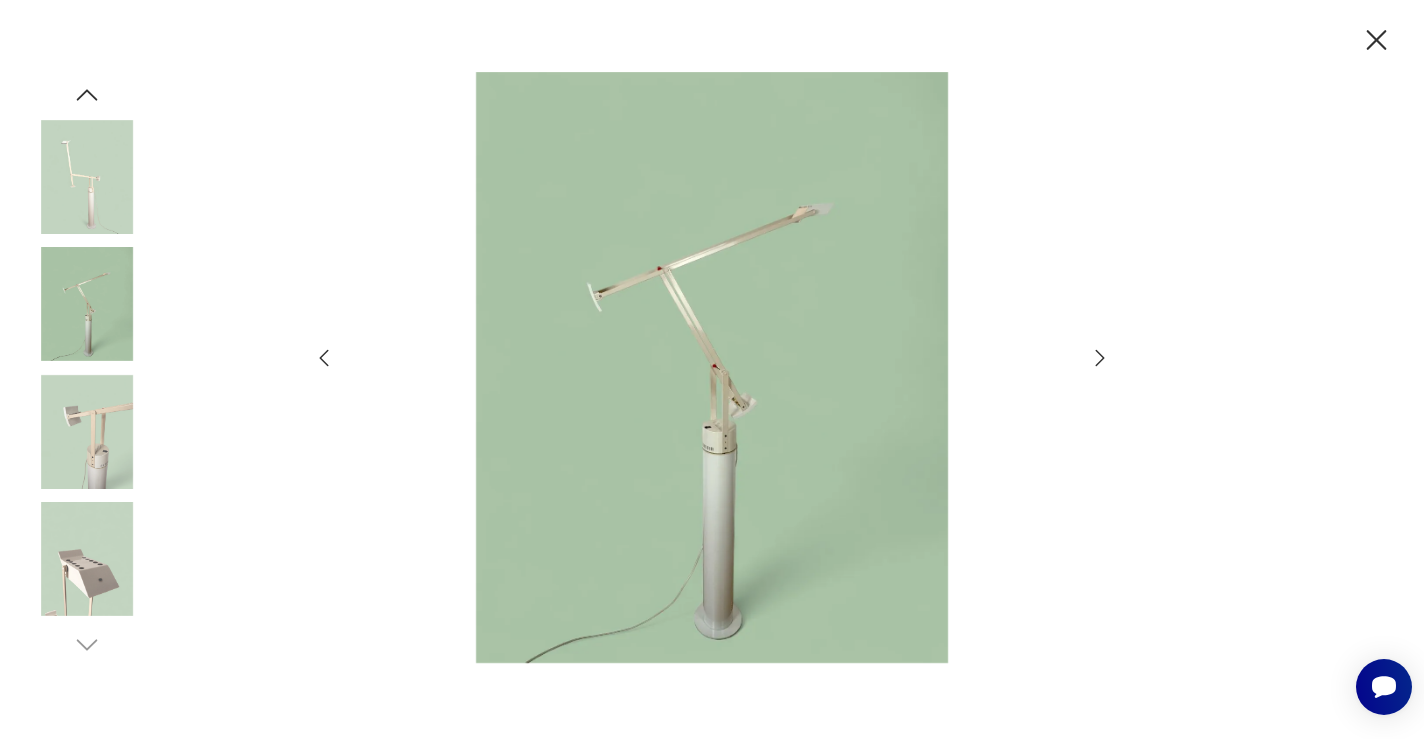 click at bounding box center (1100, 358) 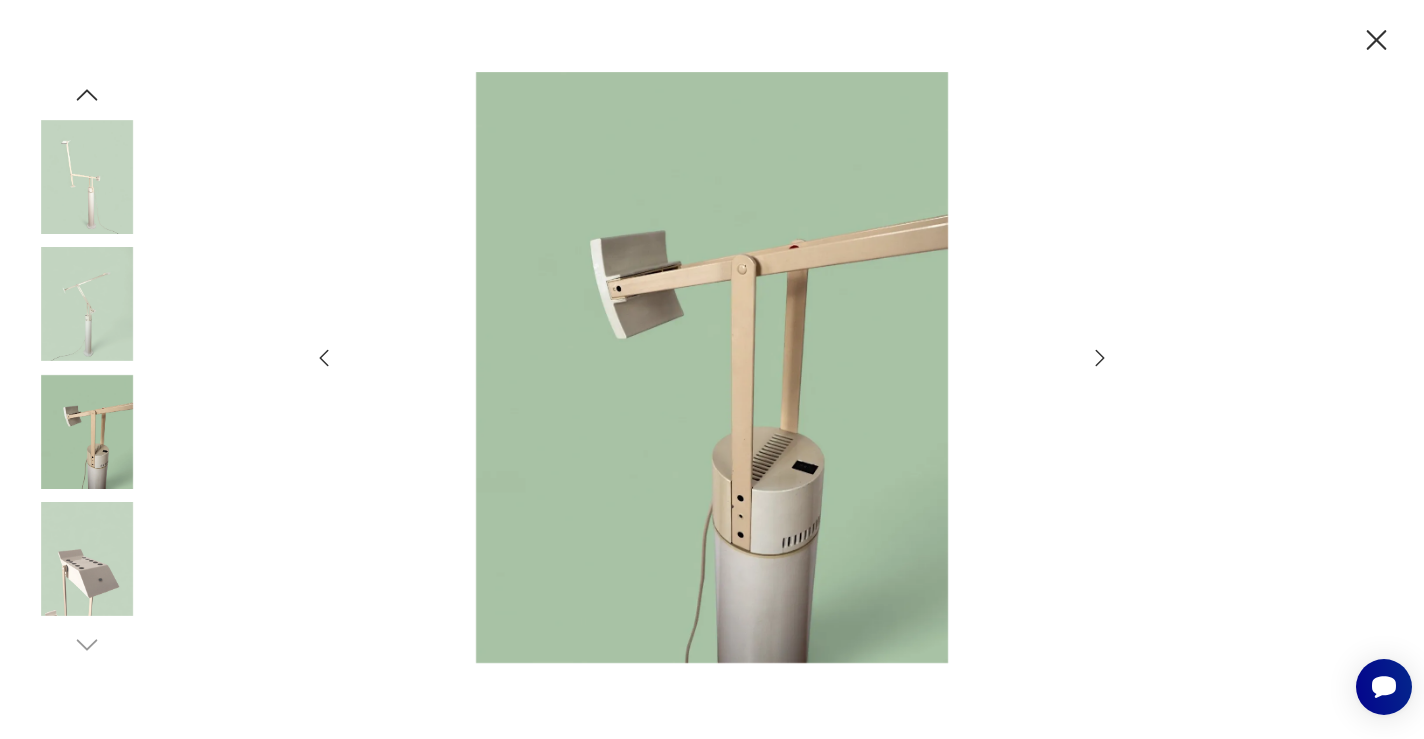 click at bounding box center (1100, 358) 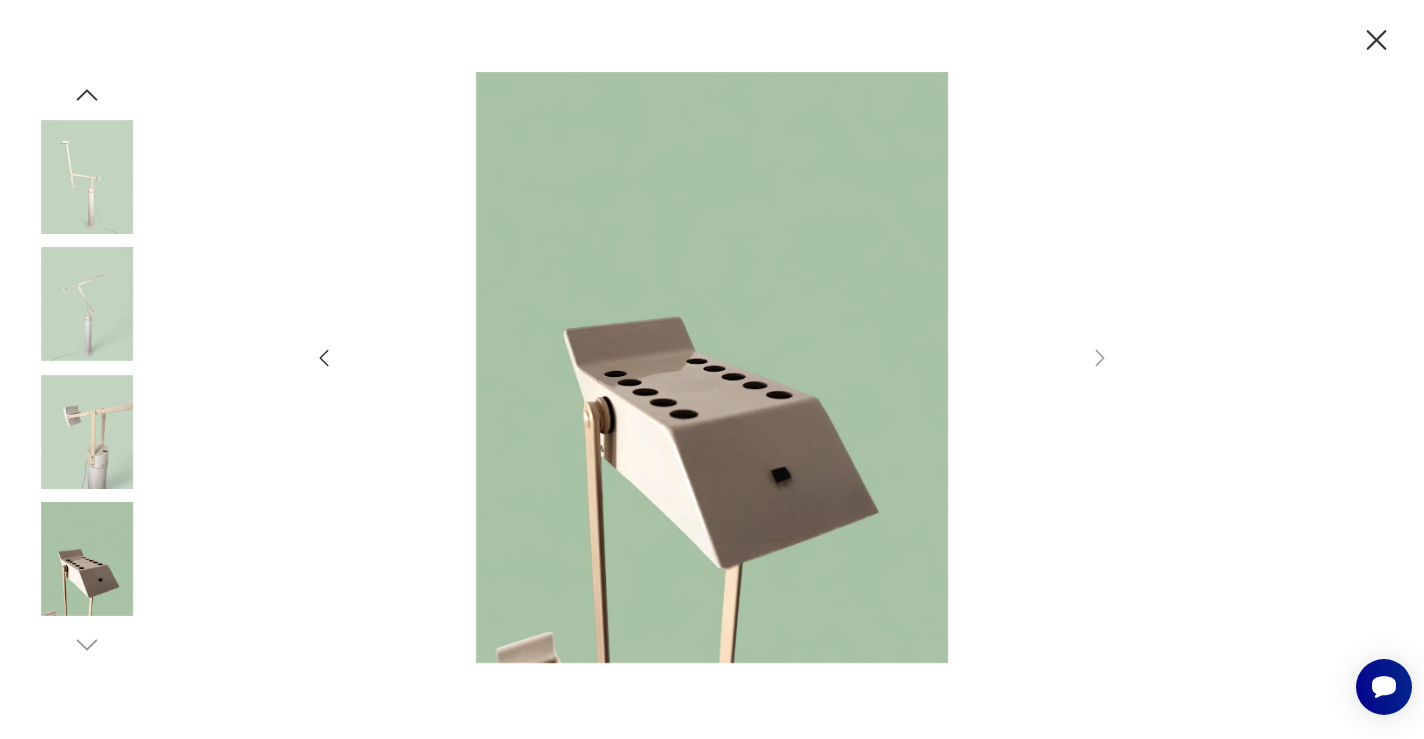 click at bounding box center (1376, 40) 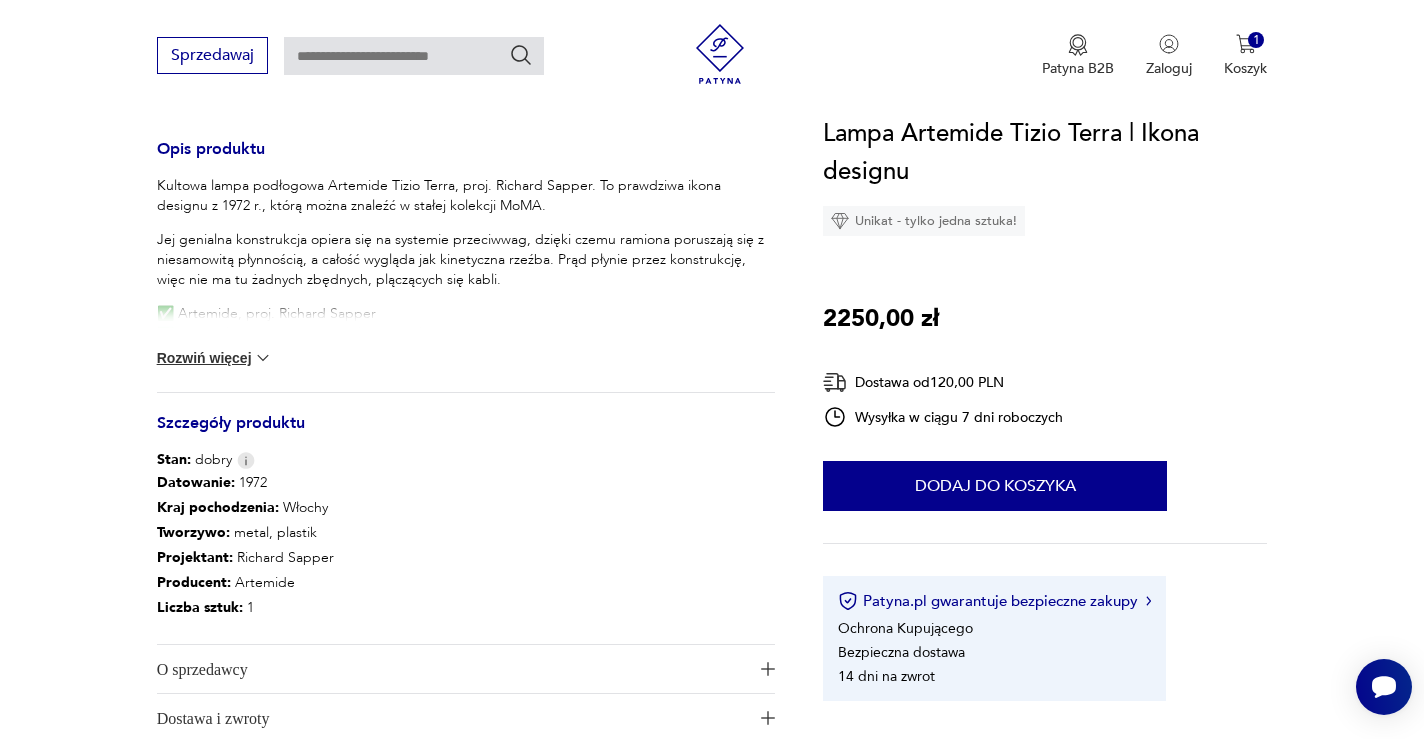 scroll, scrollTop: 758, scrollLeft: 0, axis: vertical 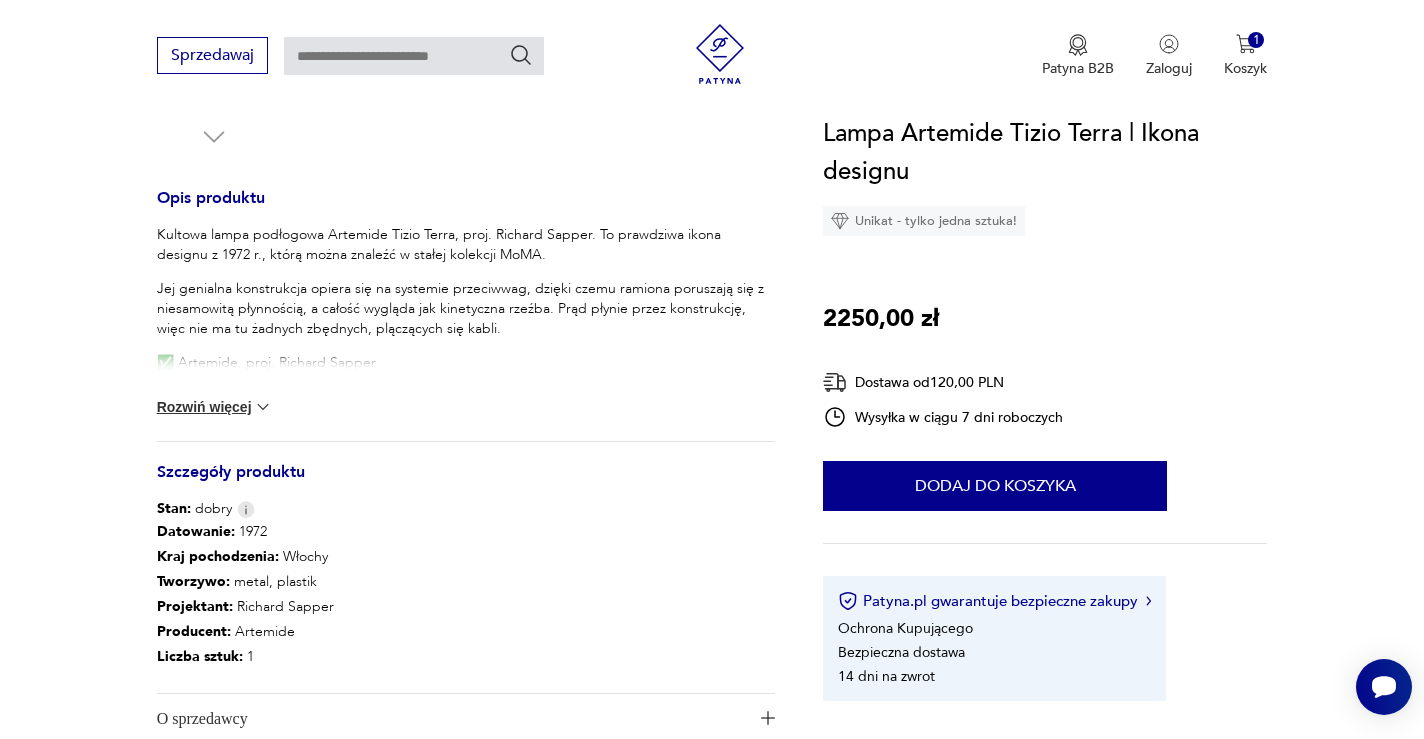 click on "Rozwiń więcej" at bounding box center [215, 407] 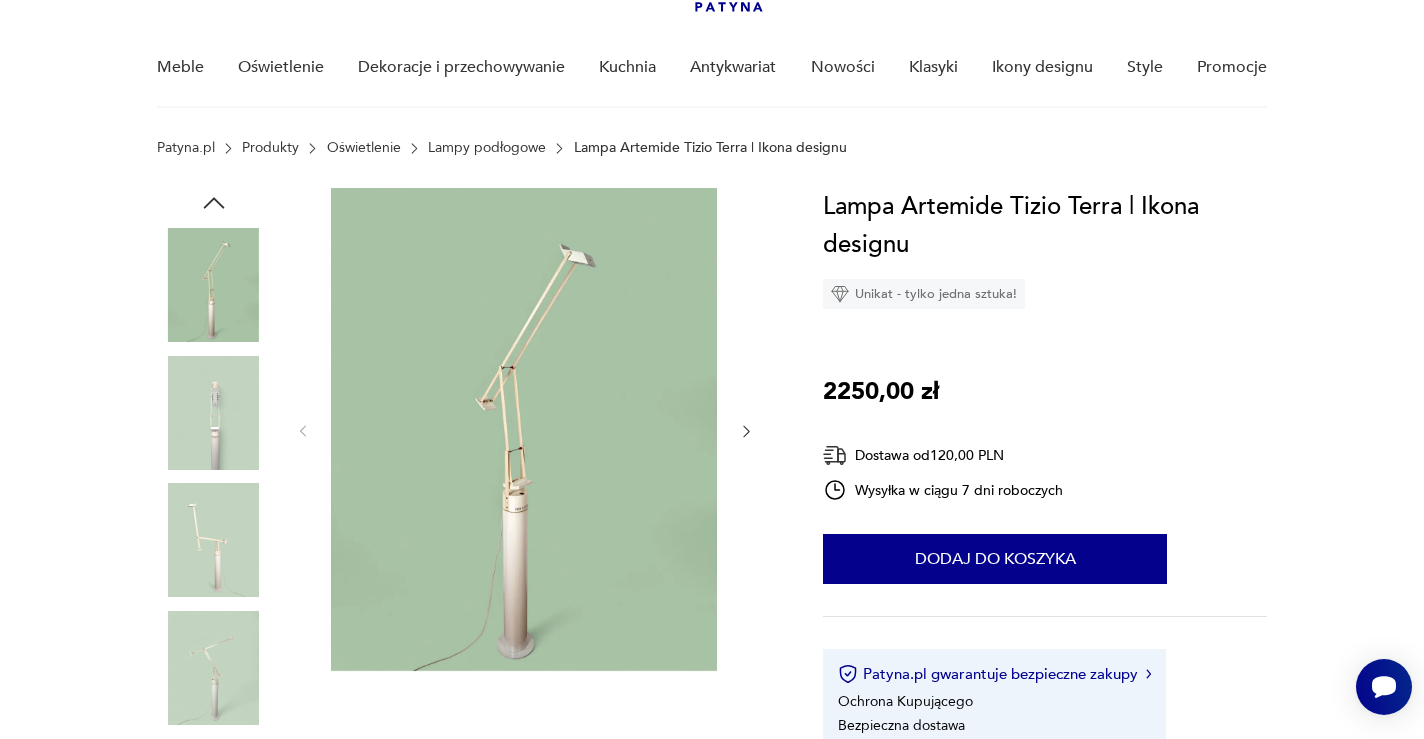 scroll, scrollTop: 156, scrollLeft: 0, axis: vertical 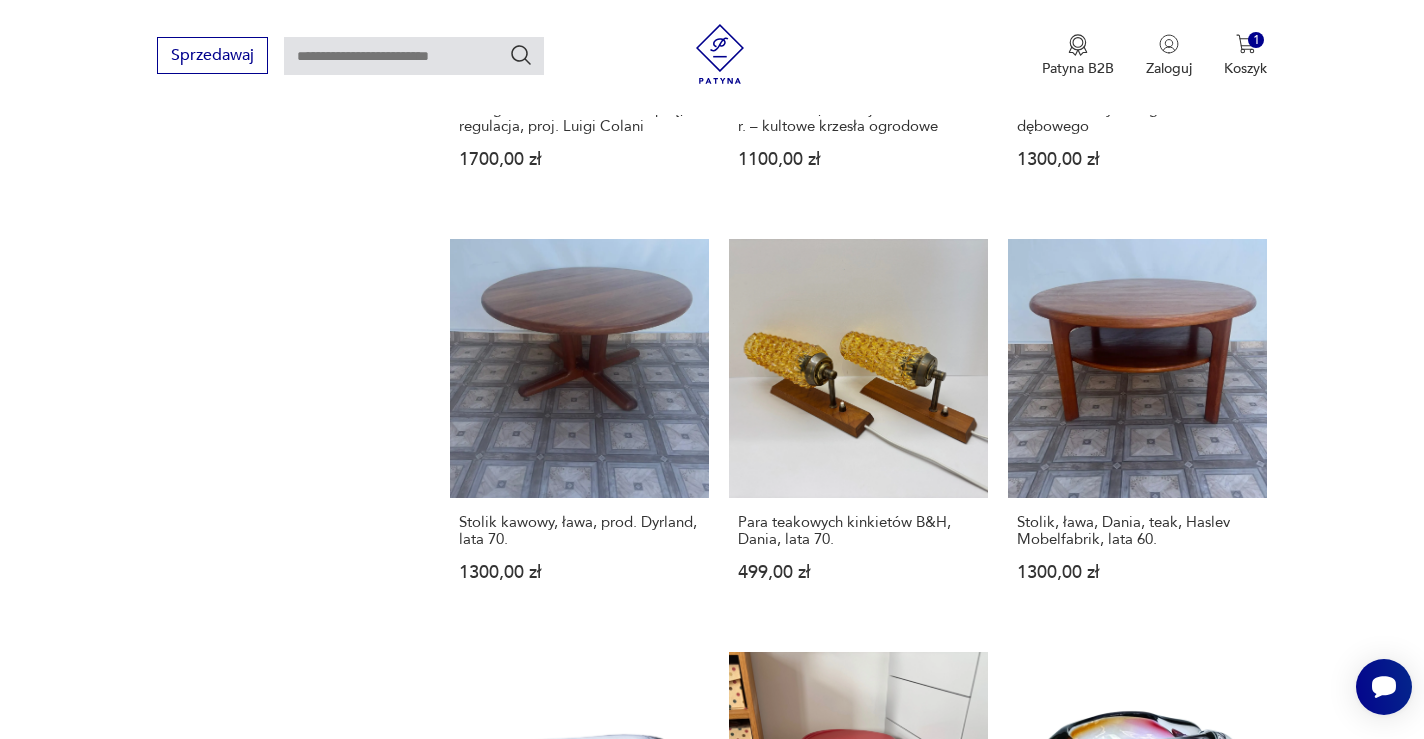 click at bounding box center [1203, 1552] 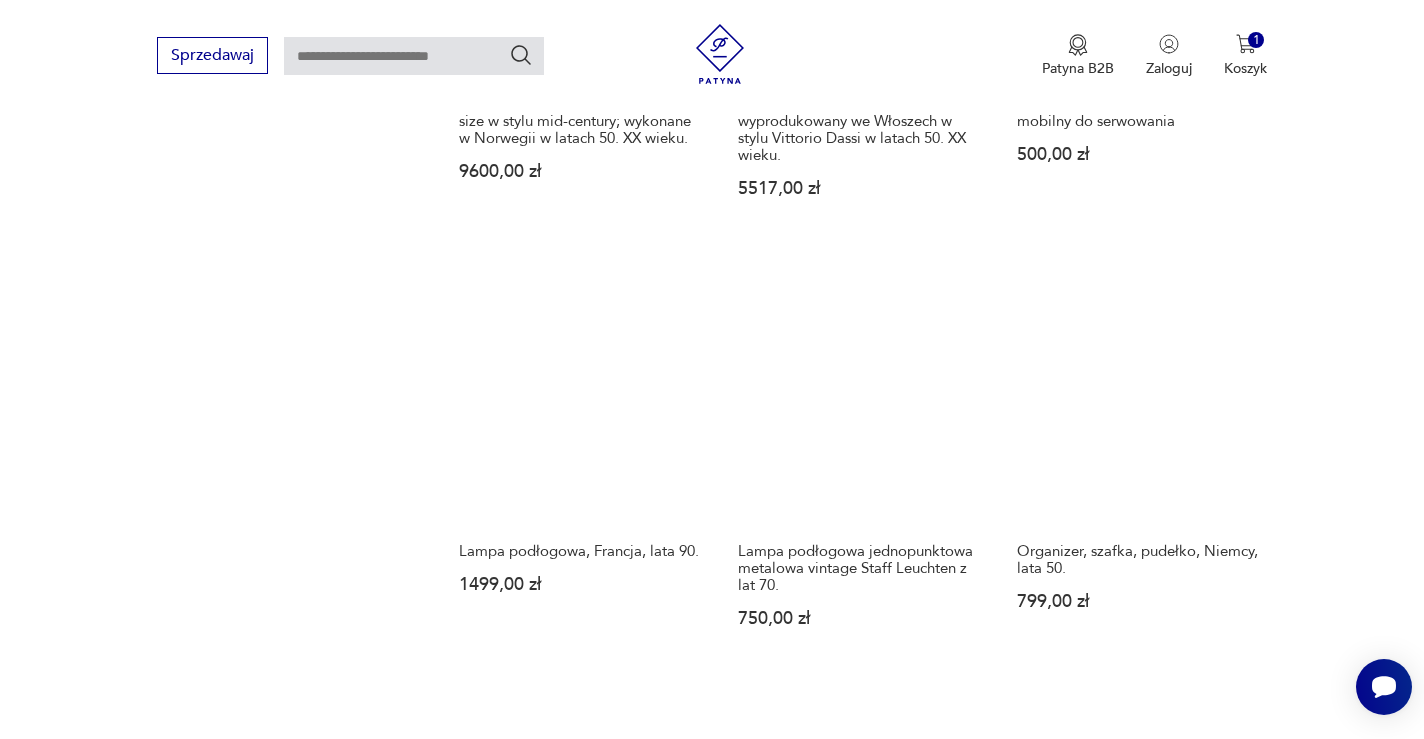 scroll, scrollTop: 1709, scrollLeft: 0, axis: vertical 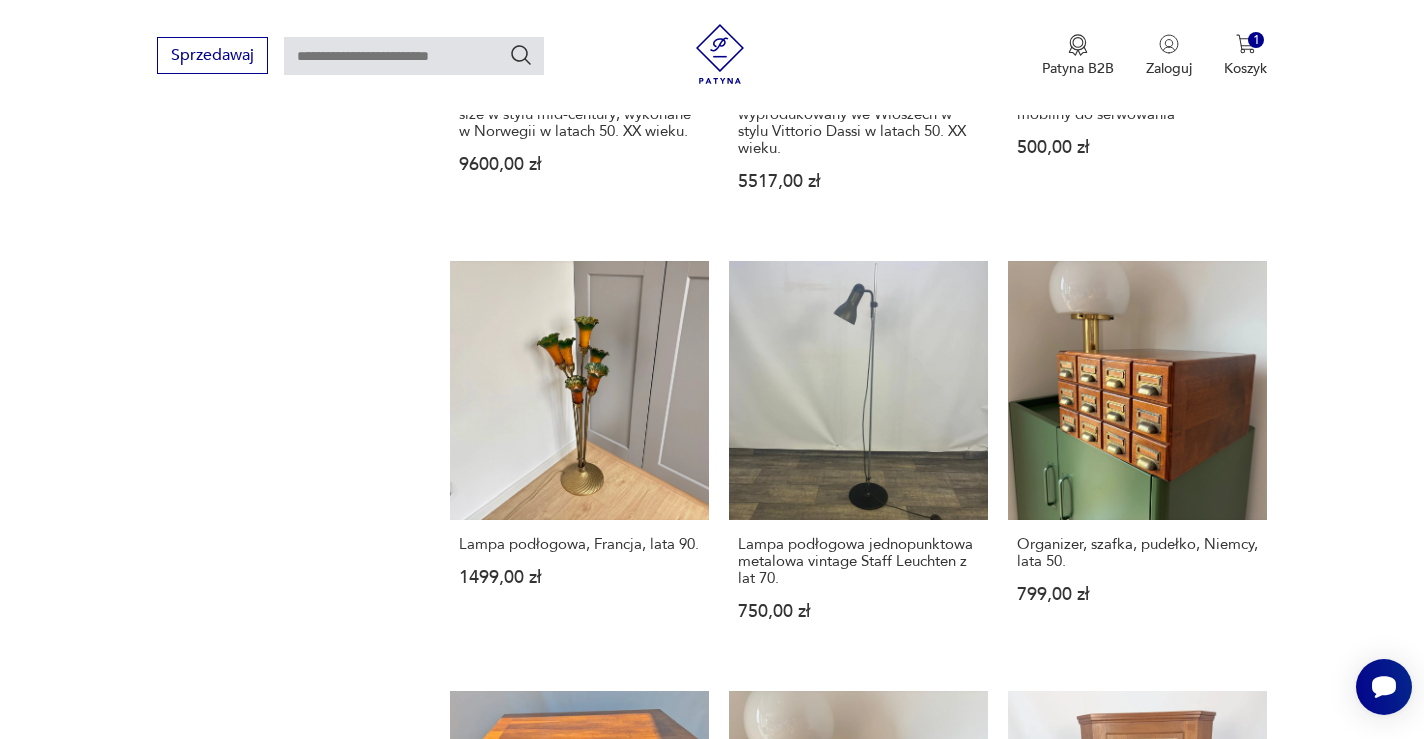 click at bounding box center [1203, 1591] 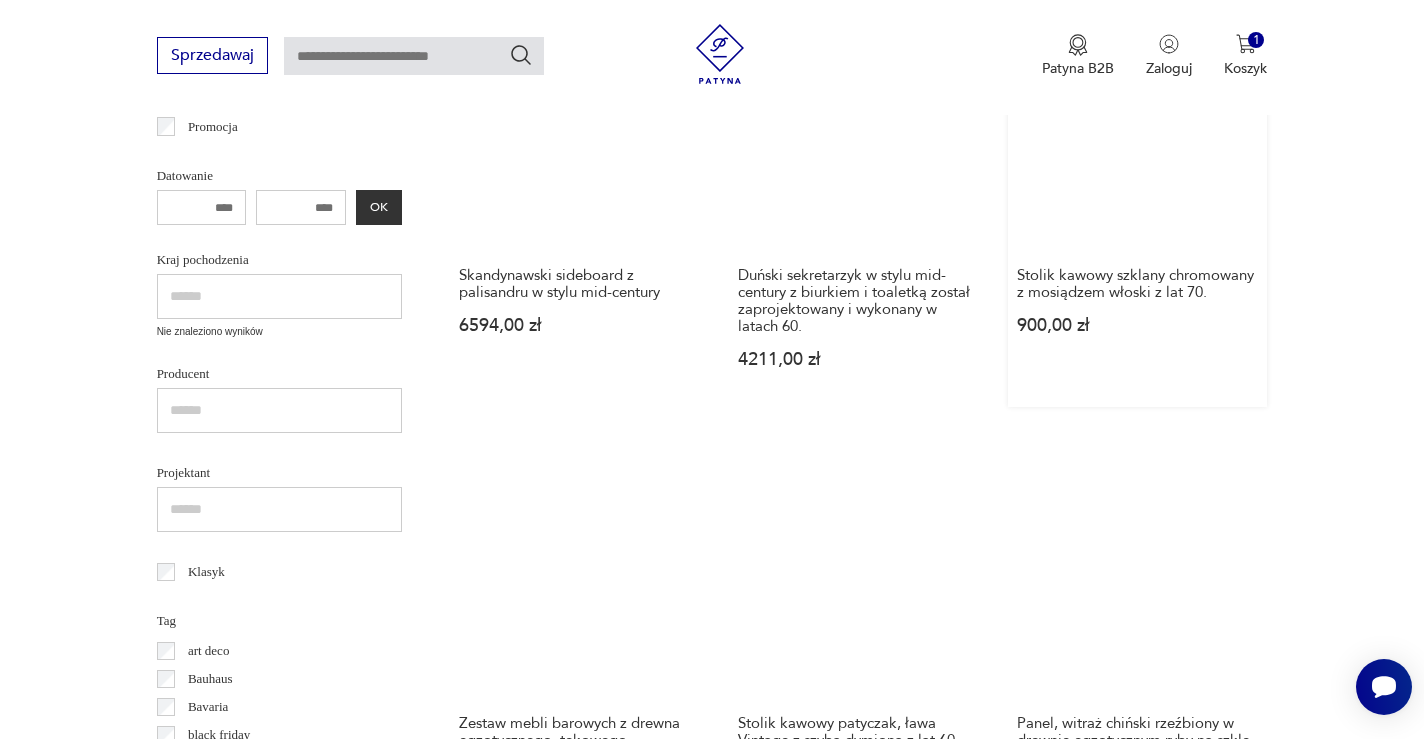 scroll, scrollTop: 671, scrollLeft: 0, axis: vertical 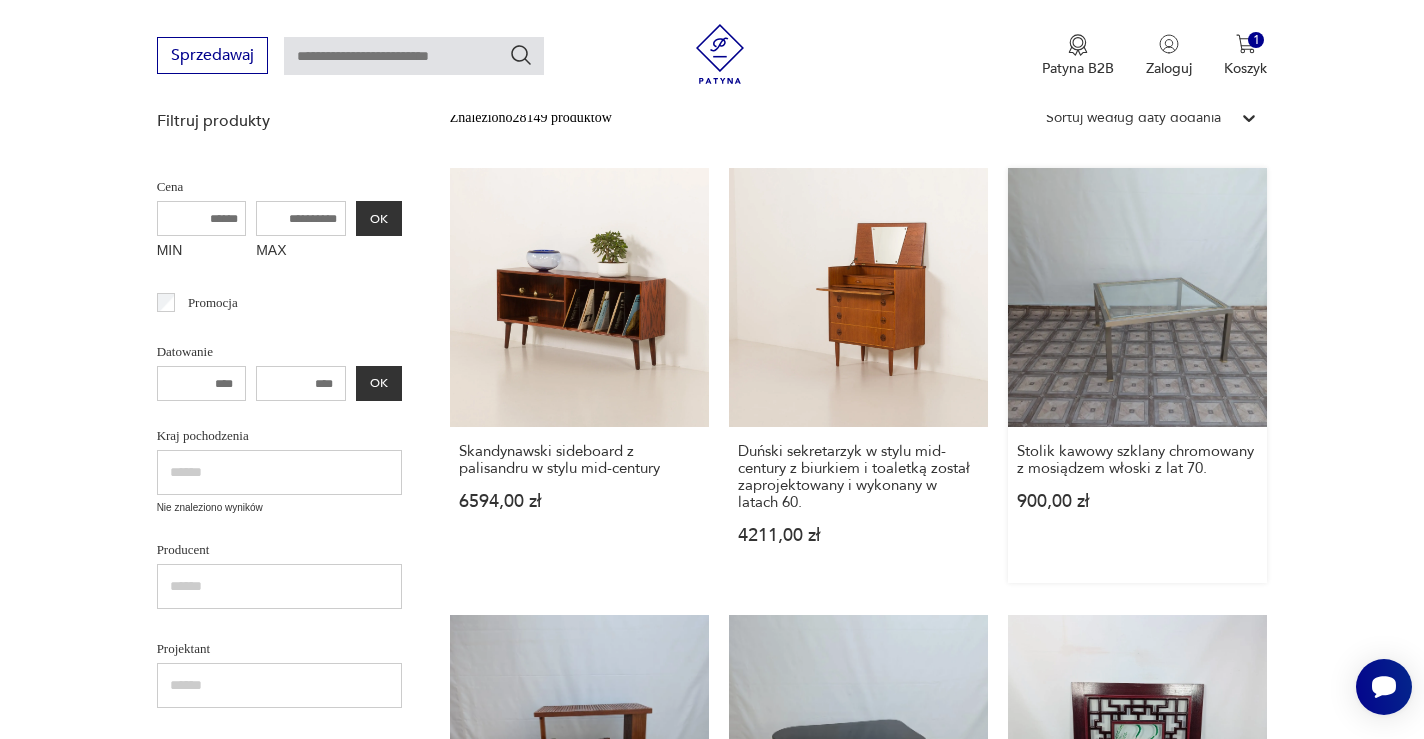 click on "Stolik kawowy szklany chromowany z mosiądzem włoski z lat 70. [PRICE]" at bounding box center [1137, 375] 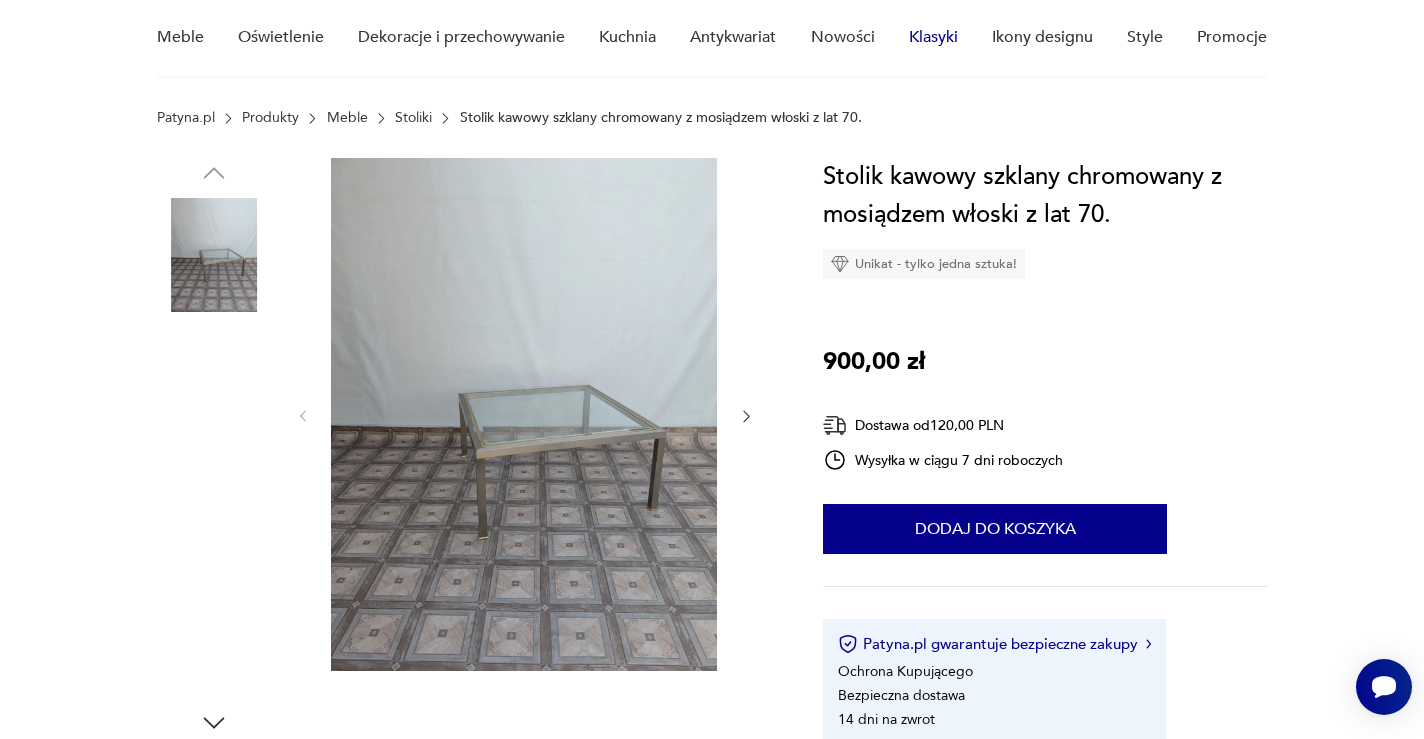 scroll, scrollTop: 191, scrollLeft: 0, axis: vertical 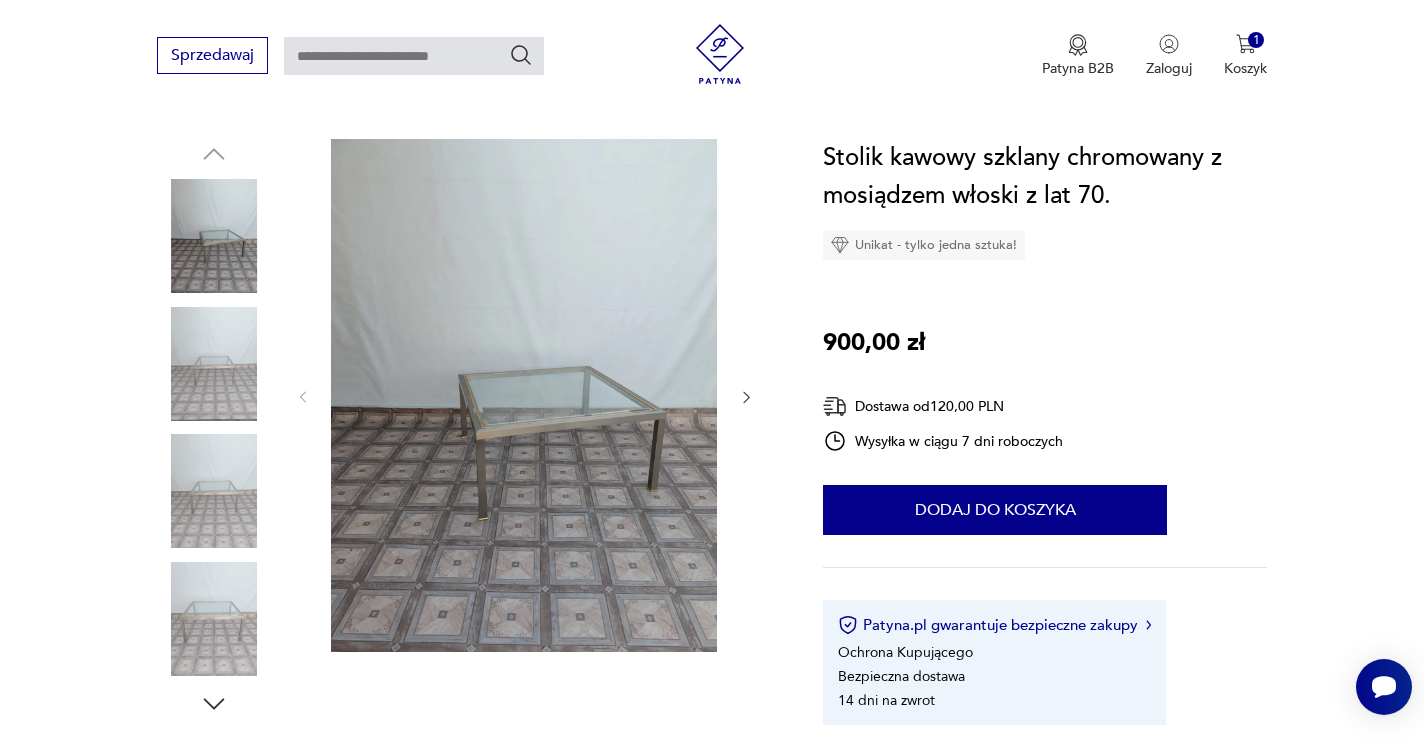 click at bounding box center [524, 395] 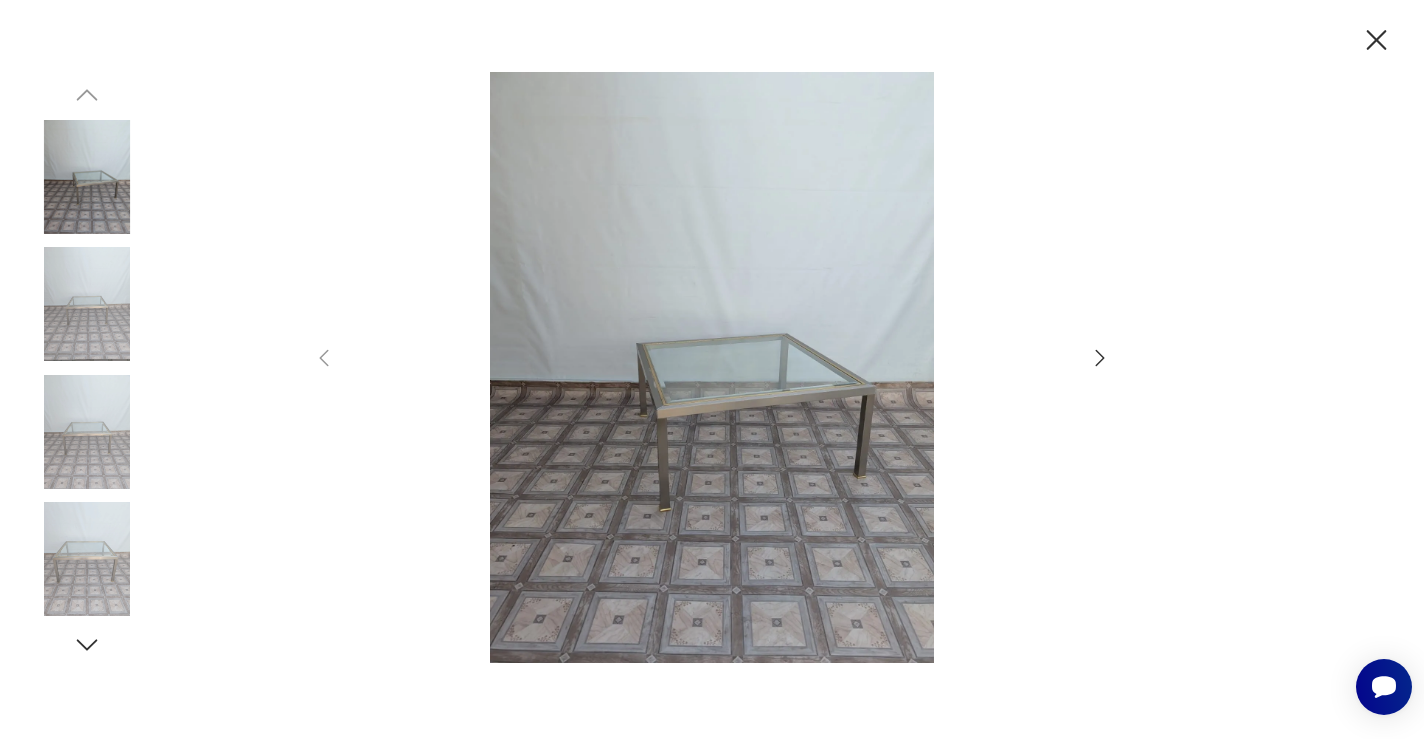 click at bounding box center [712, 367] 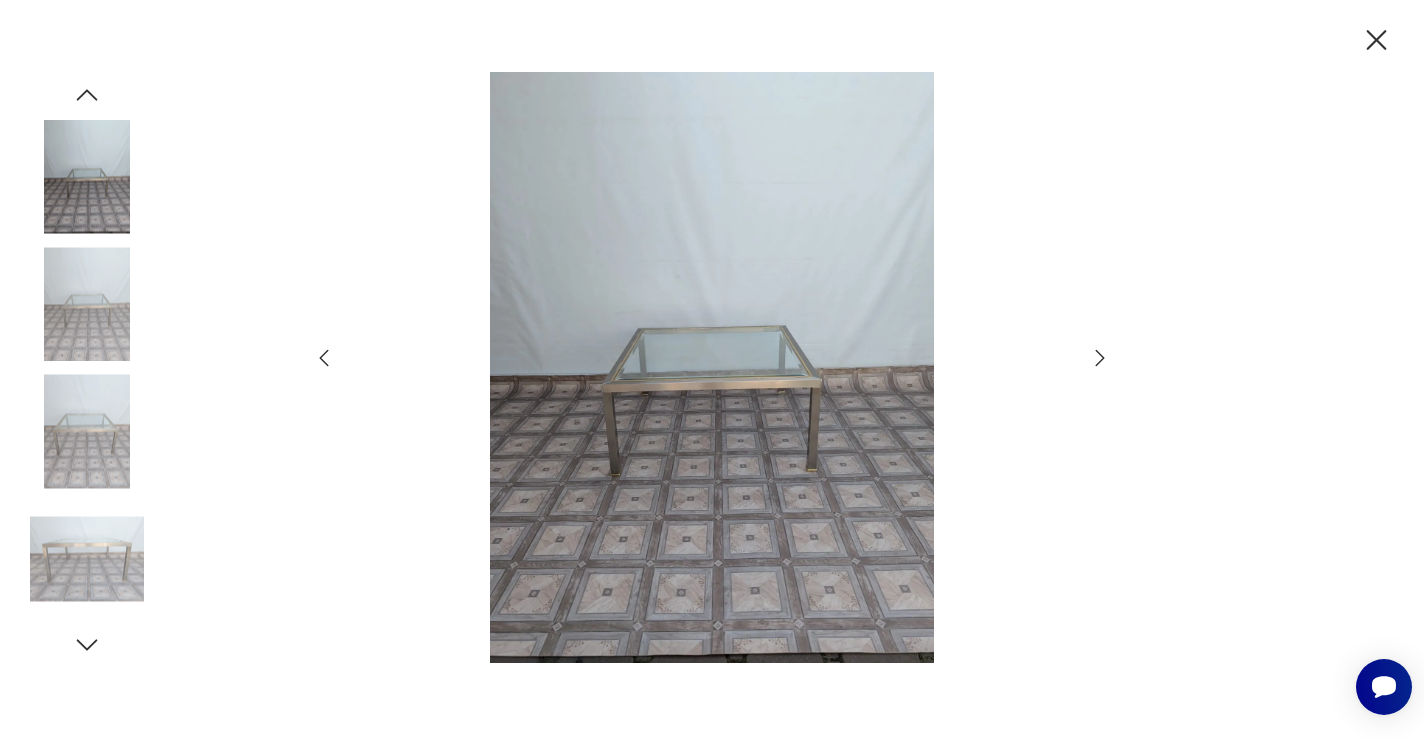 click at bounding box center [1100, 358] 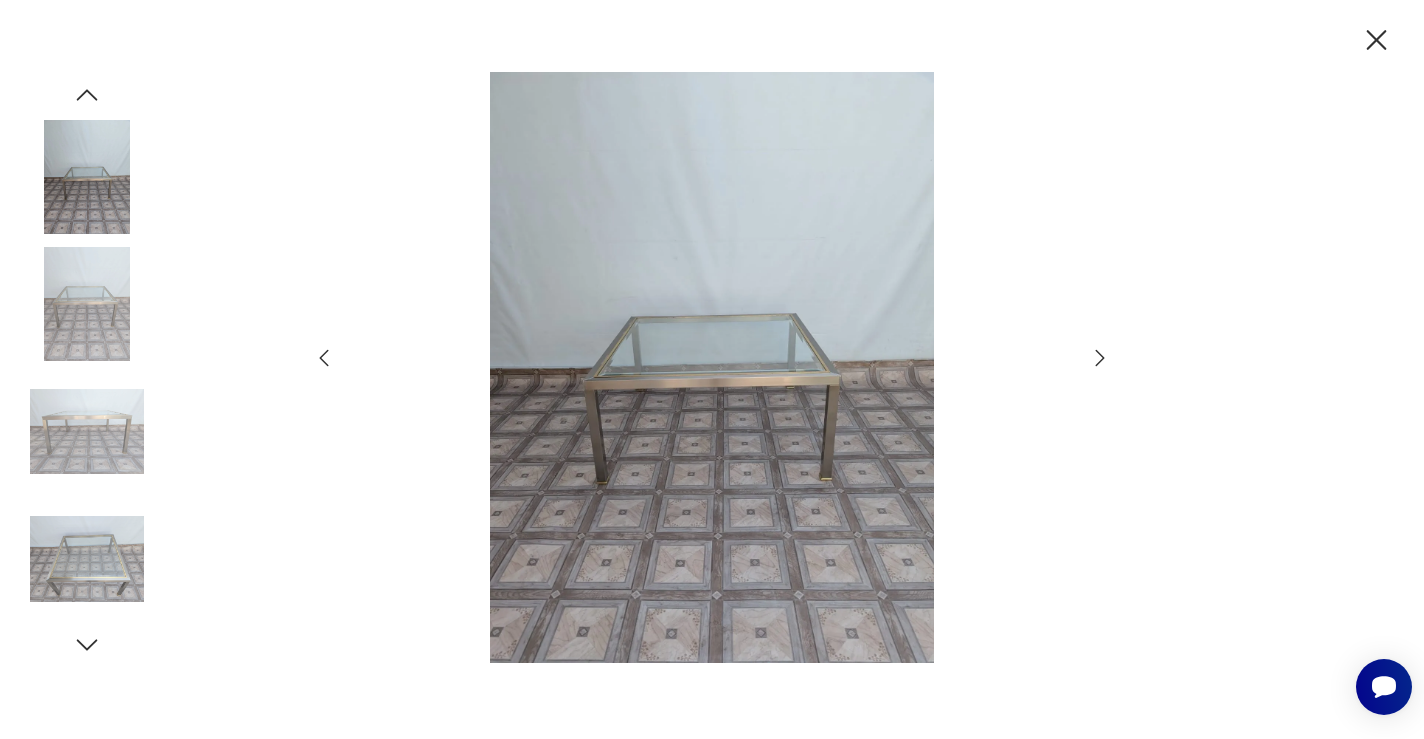 click at bounding box center (1100, 358) 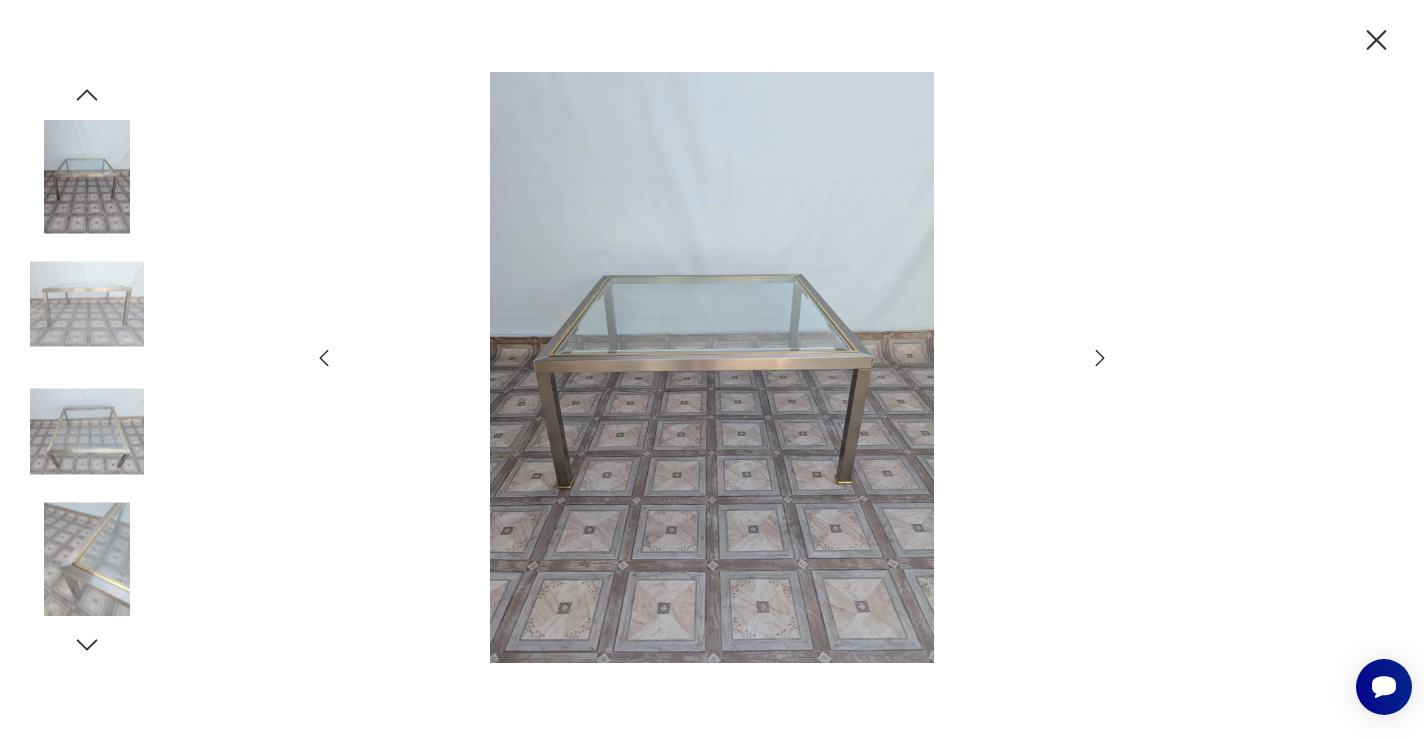 click at bounding box center [1100, 358] 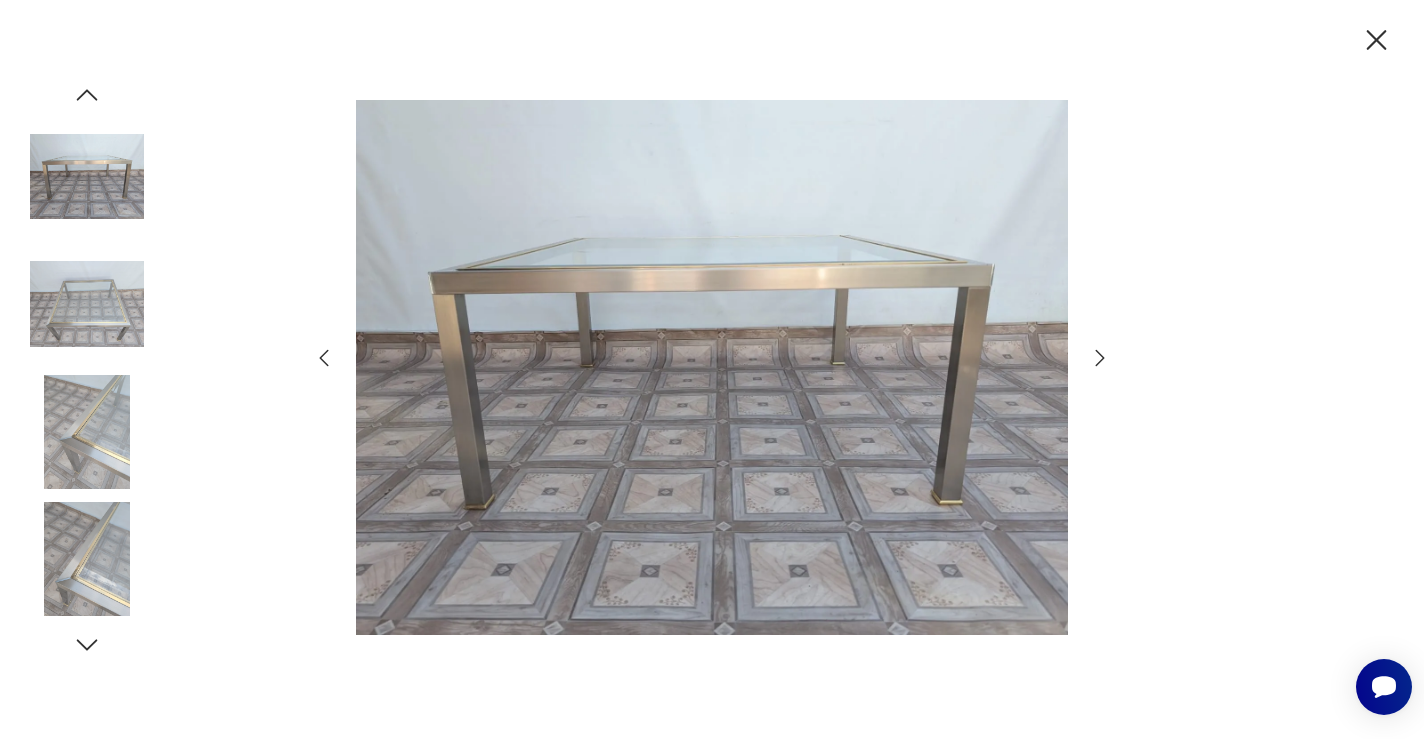 click at bounding box center (1100, 358) 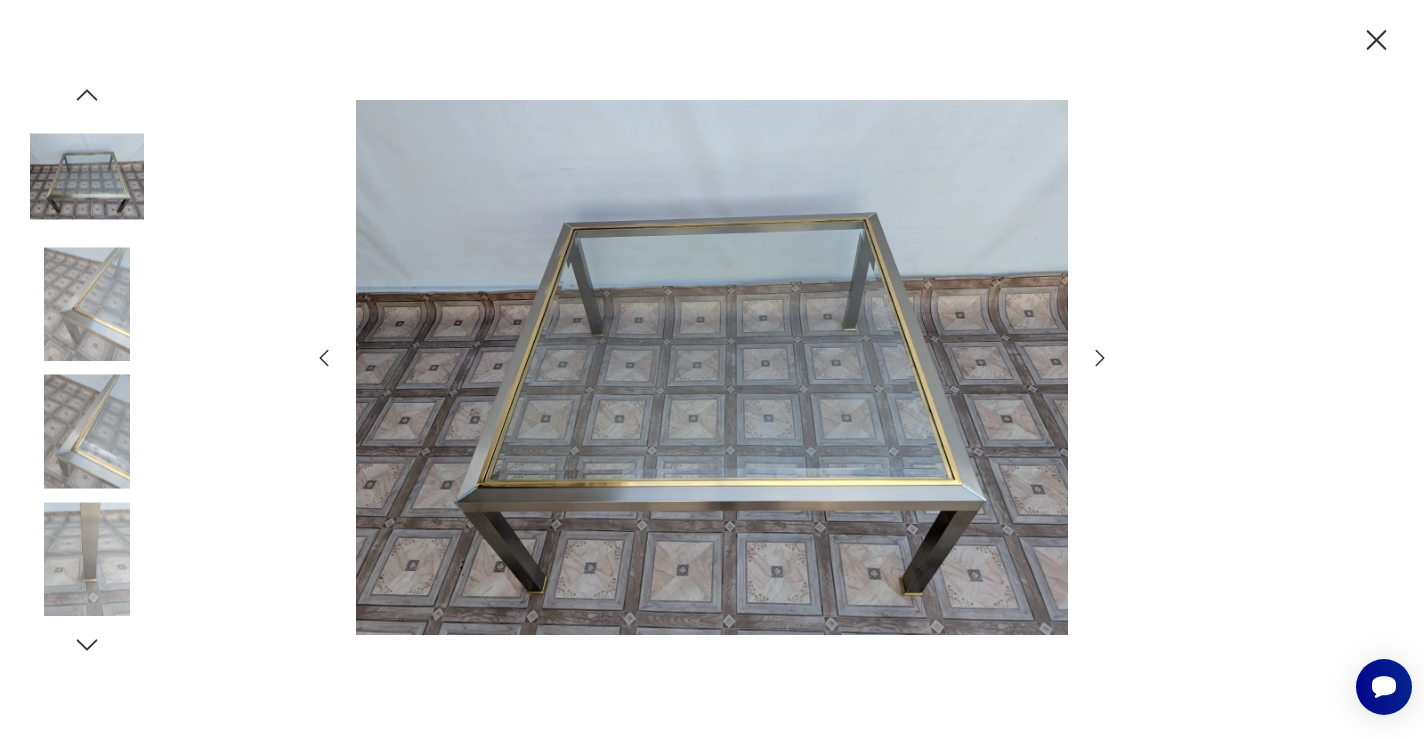 click at bounding box center [1100, 358] 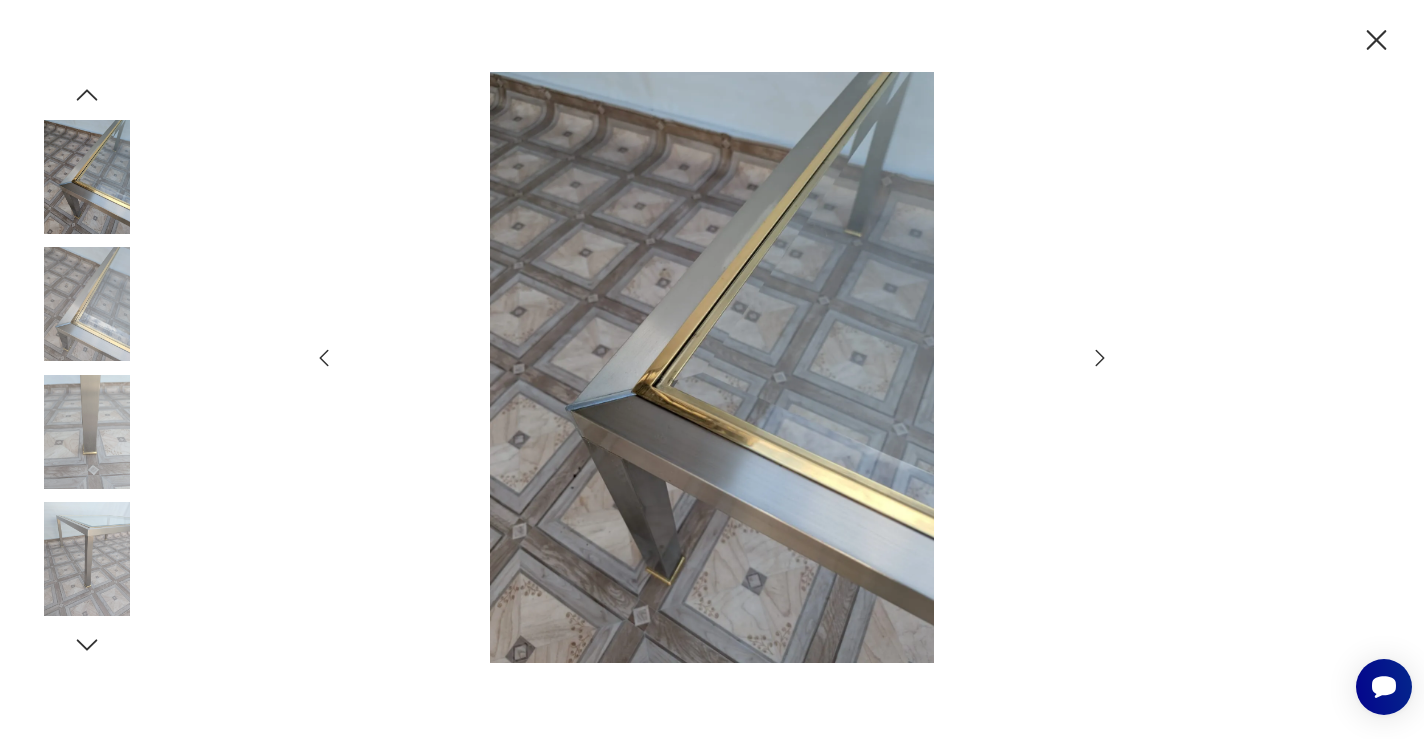click at bounding box center [1100, 358] 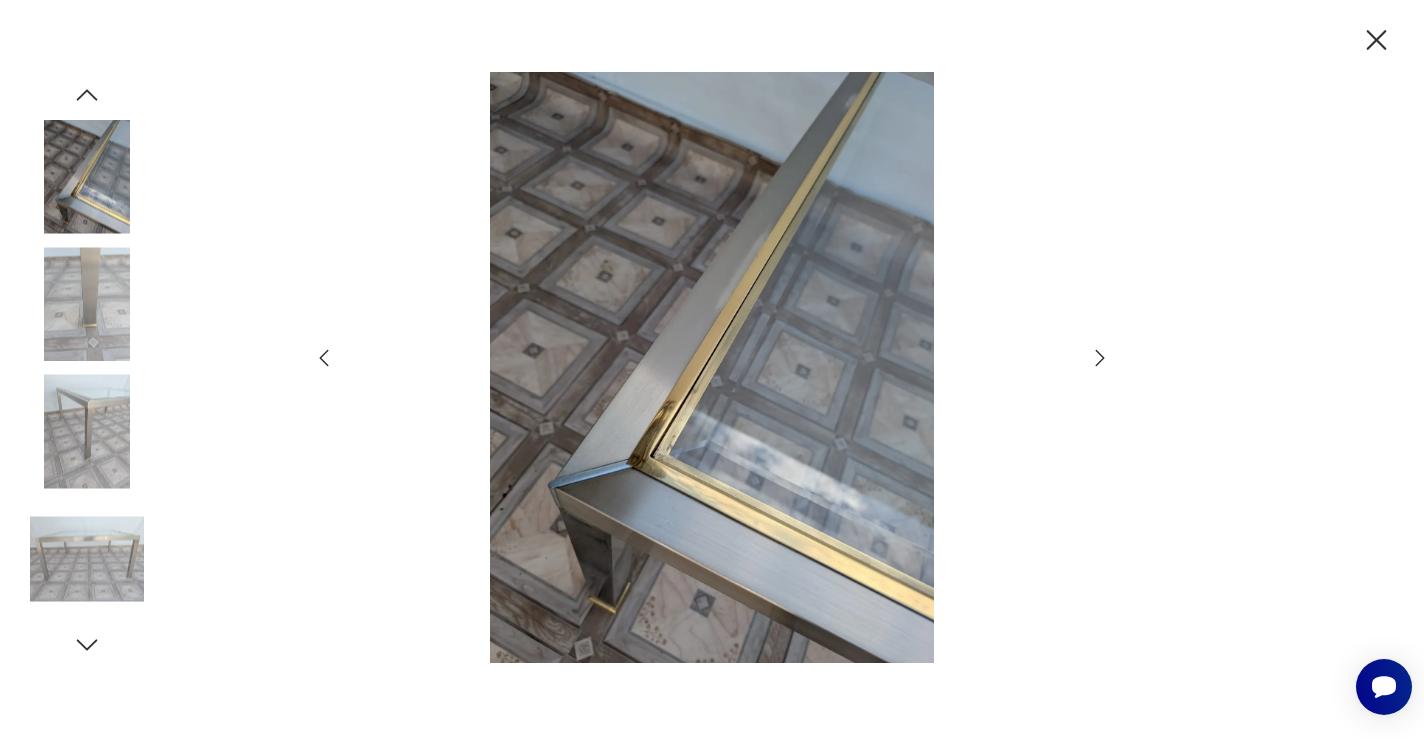 click at bounding box center (1100, 358) 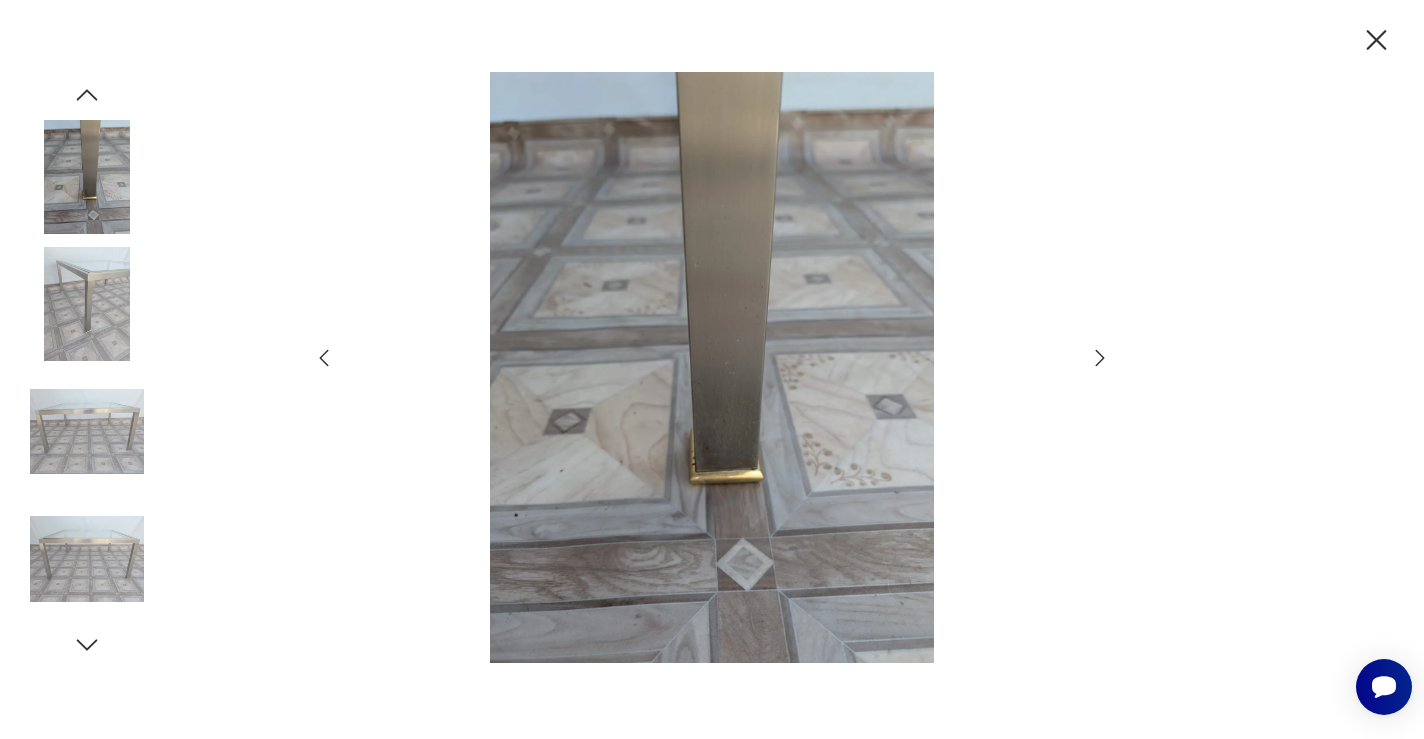 click at bounding box center [1100, 358] 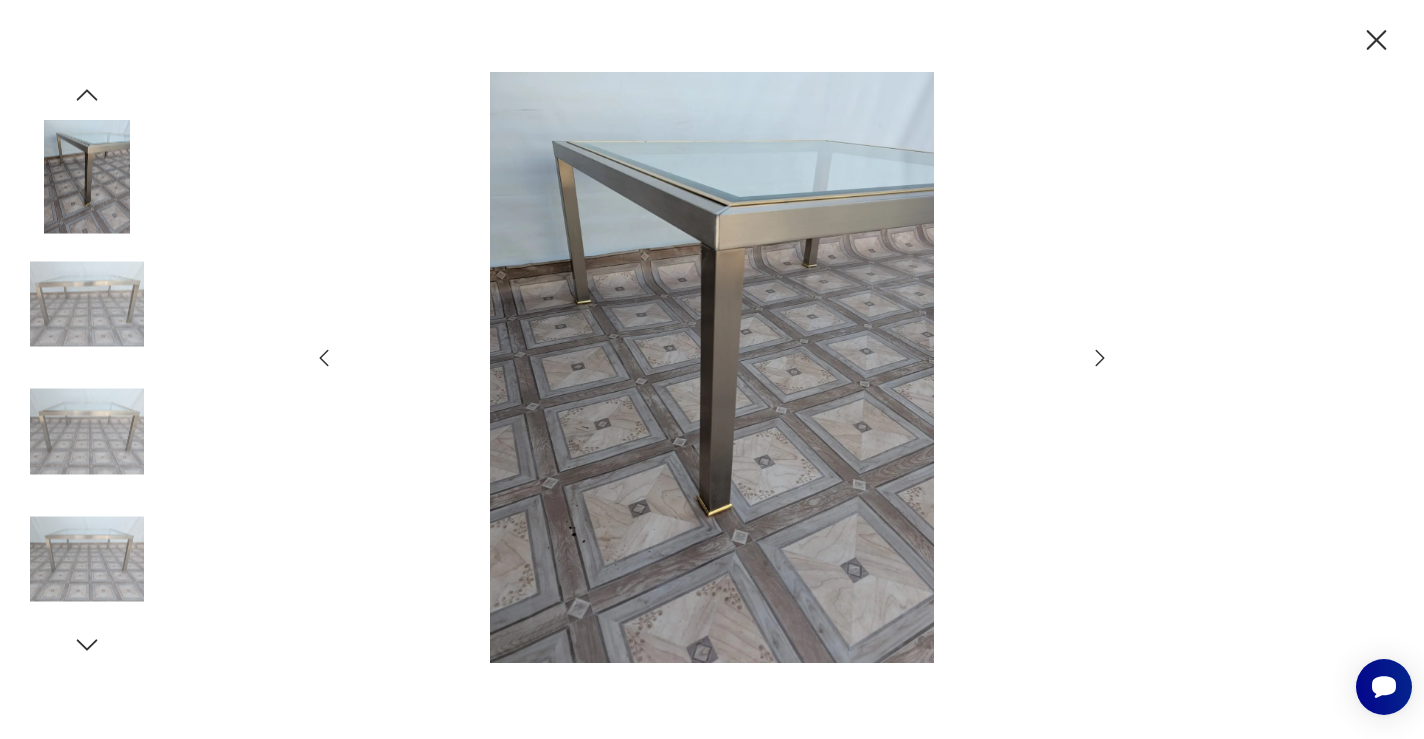 click at bounding box center [1100, 358] 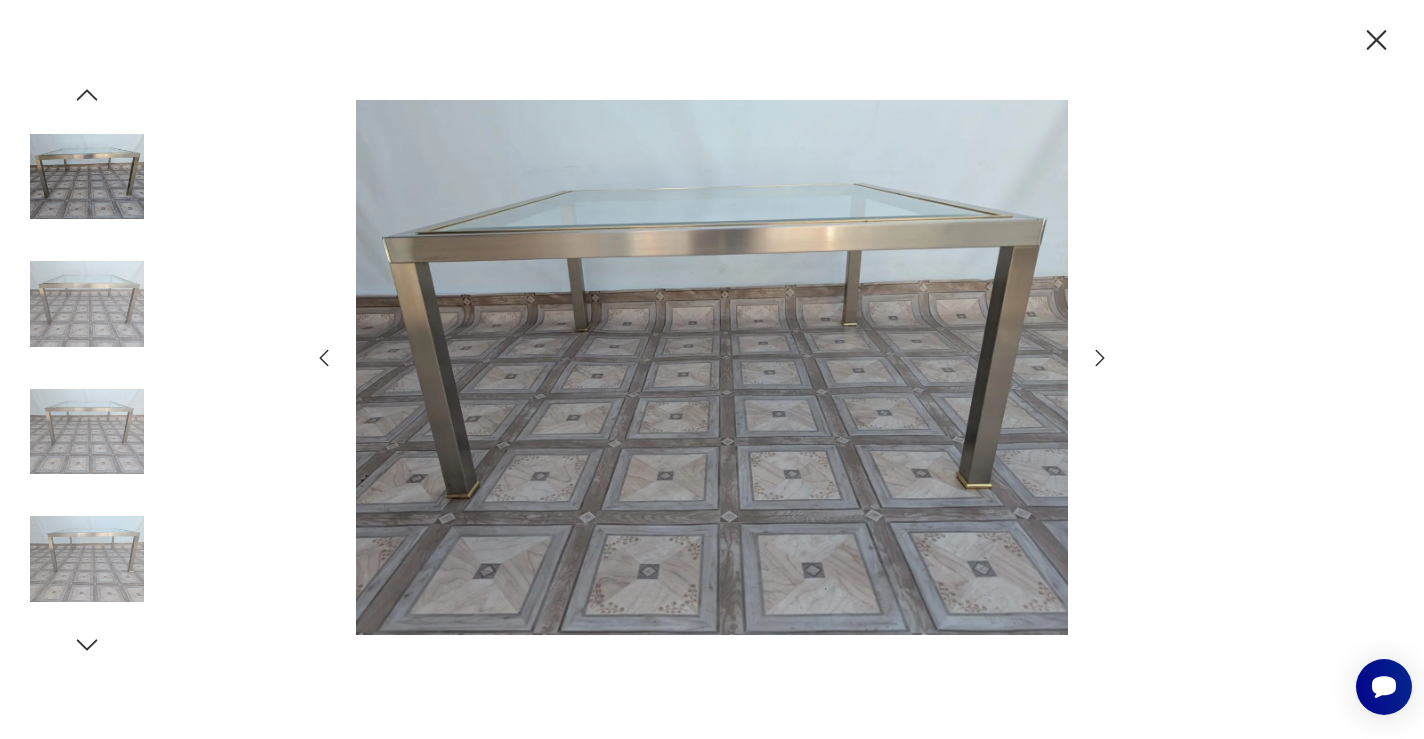 click at bounding box center [1100, 358] 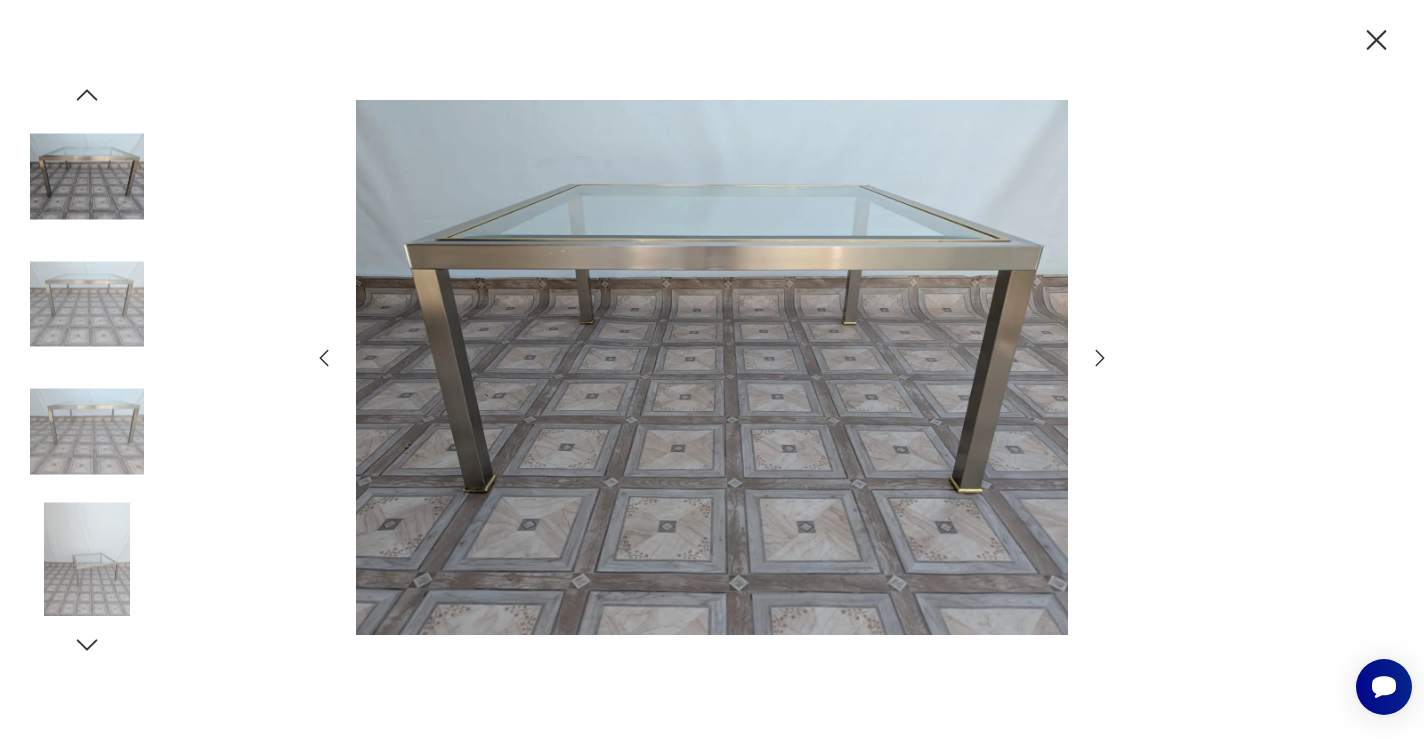 click at bounding box center (1100, 358) 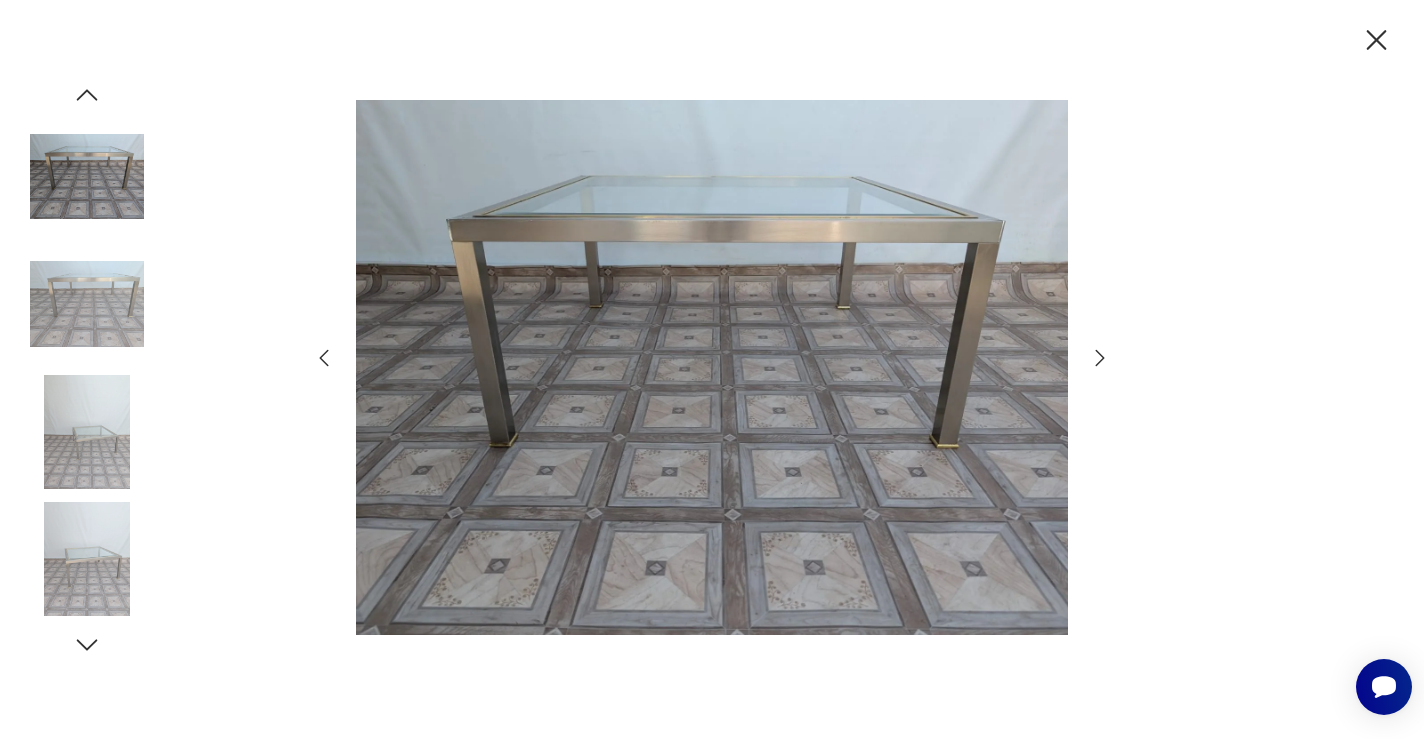 click at bounding box center (1100, 358) 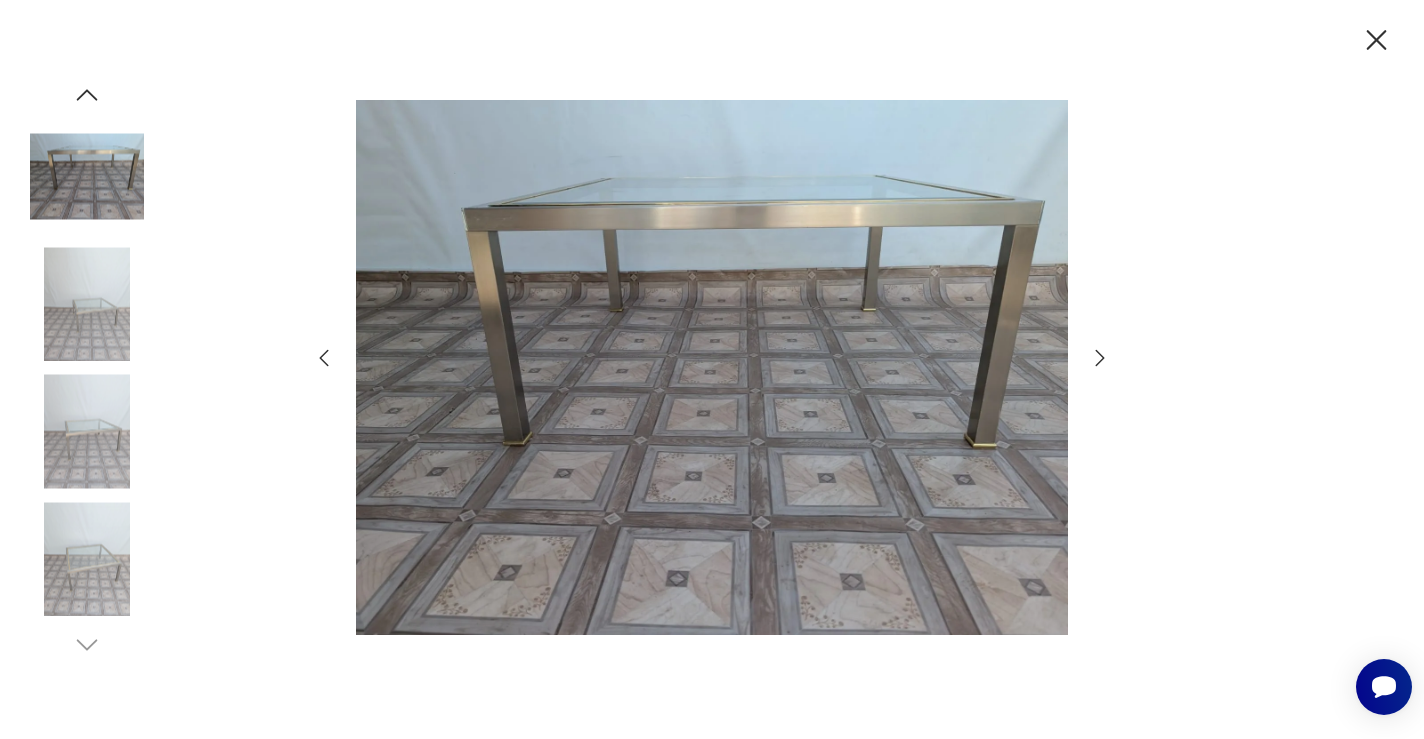 click at bounding box center [1100, 358] 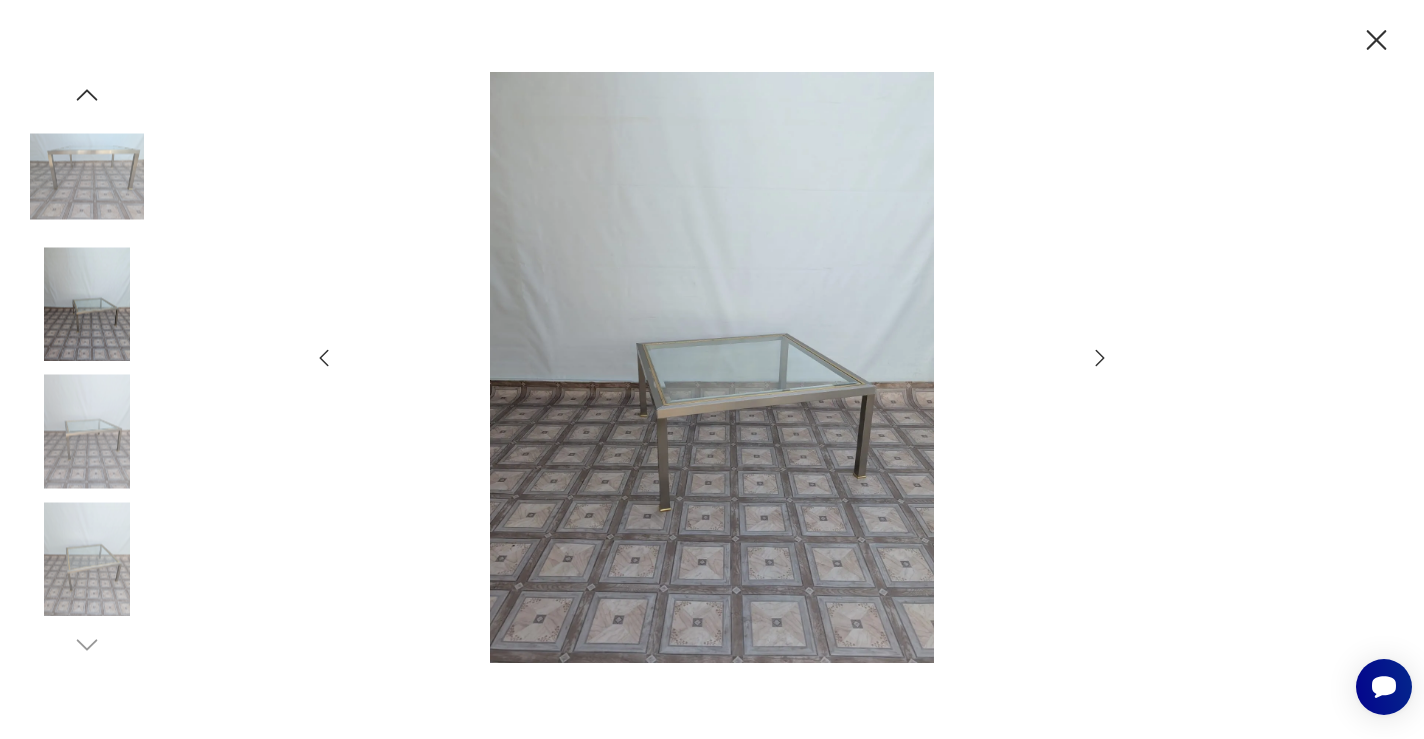 click at bounding box center (1100, 358) 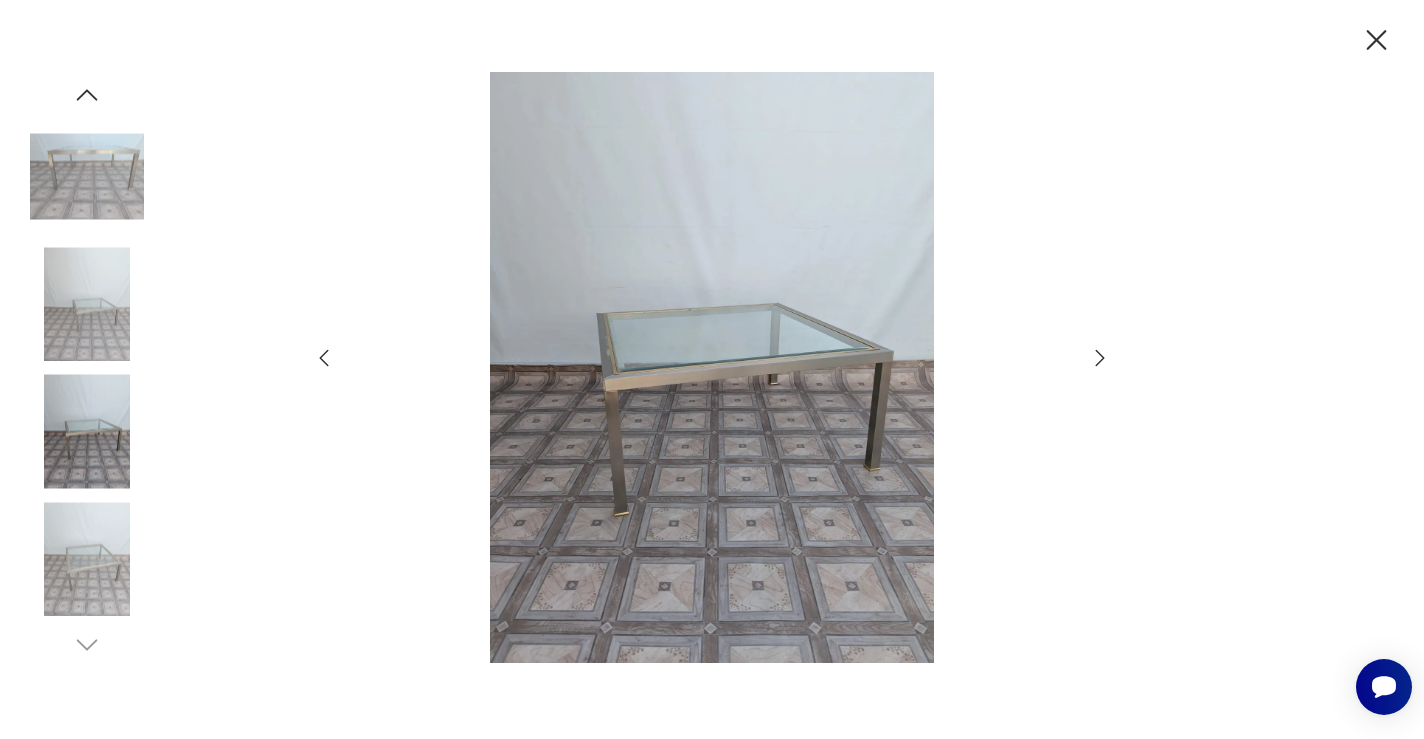 click at bounding box center (1376, 40) 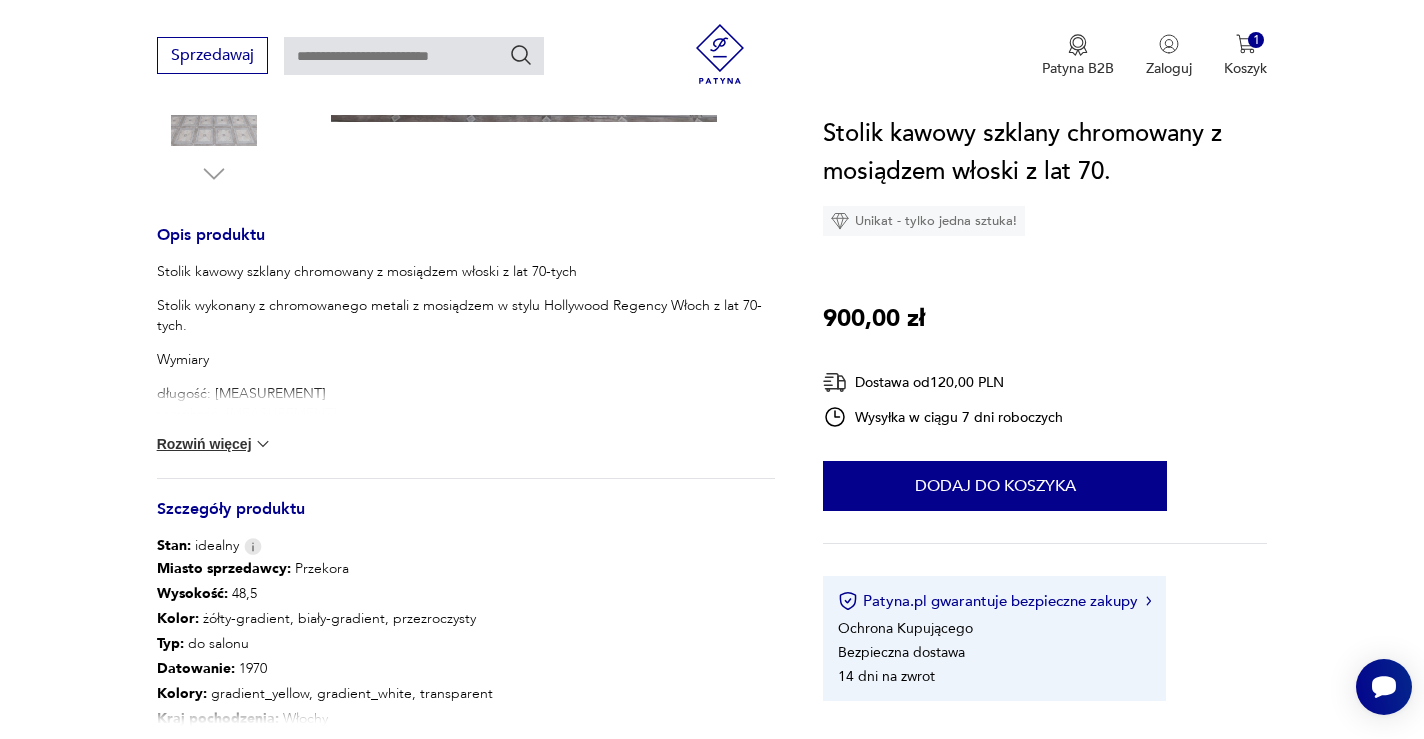 scroll, scrollTop: 742, scrollLeft: 0, axis: vertical 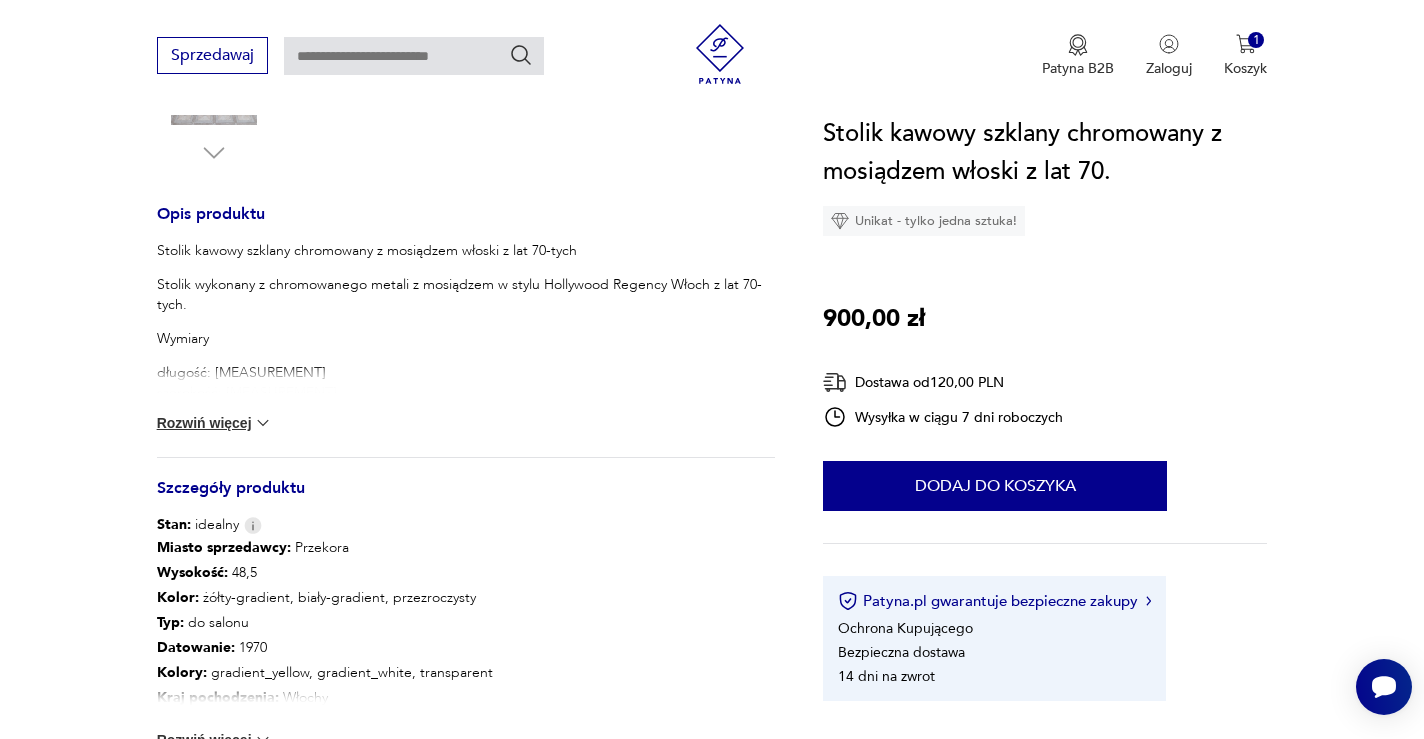 click on "Rozwiń więcej" at bounding box center [215, 423] 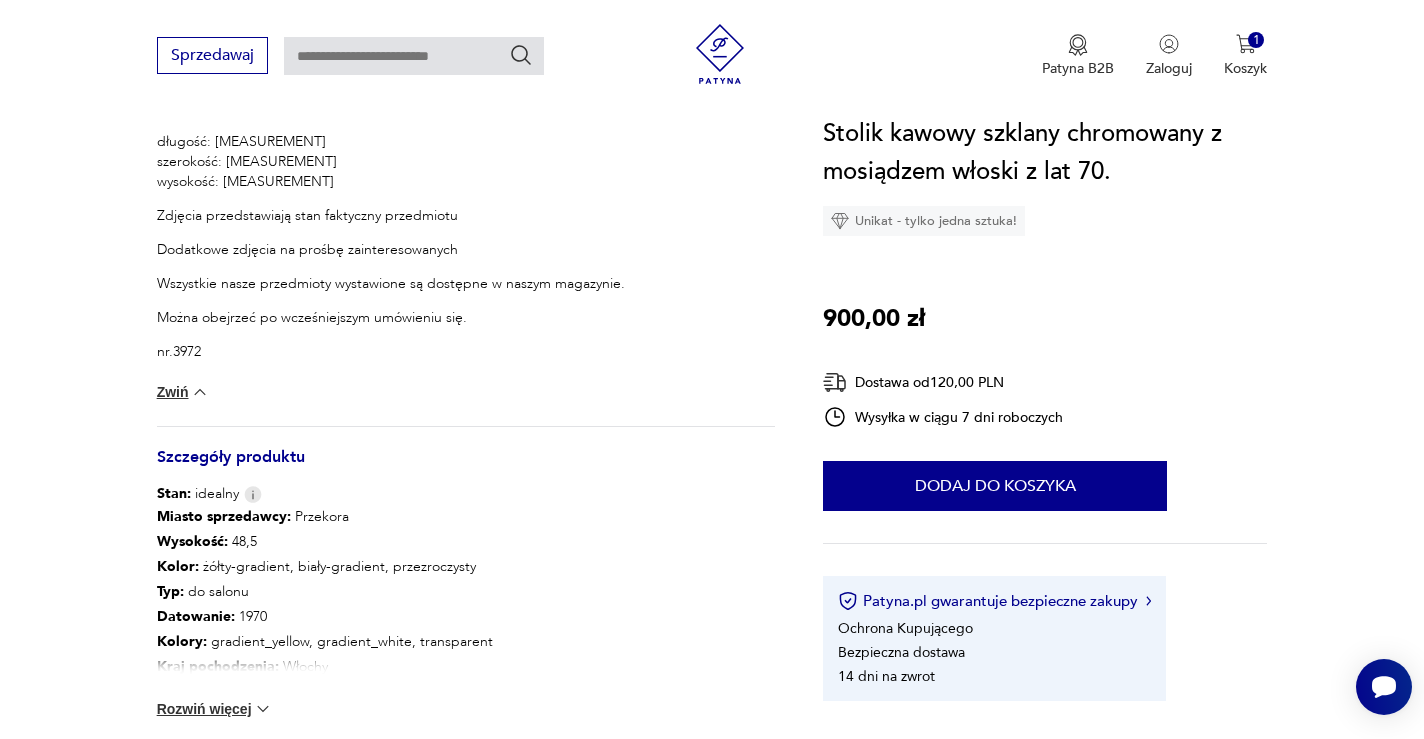 scroll, scrollTop: 1116, scrollLeft: 0, axis: vertical 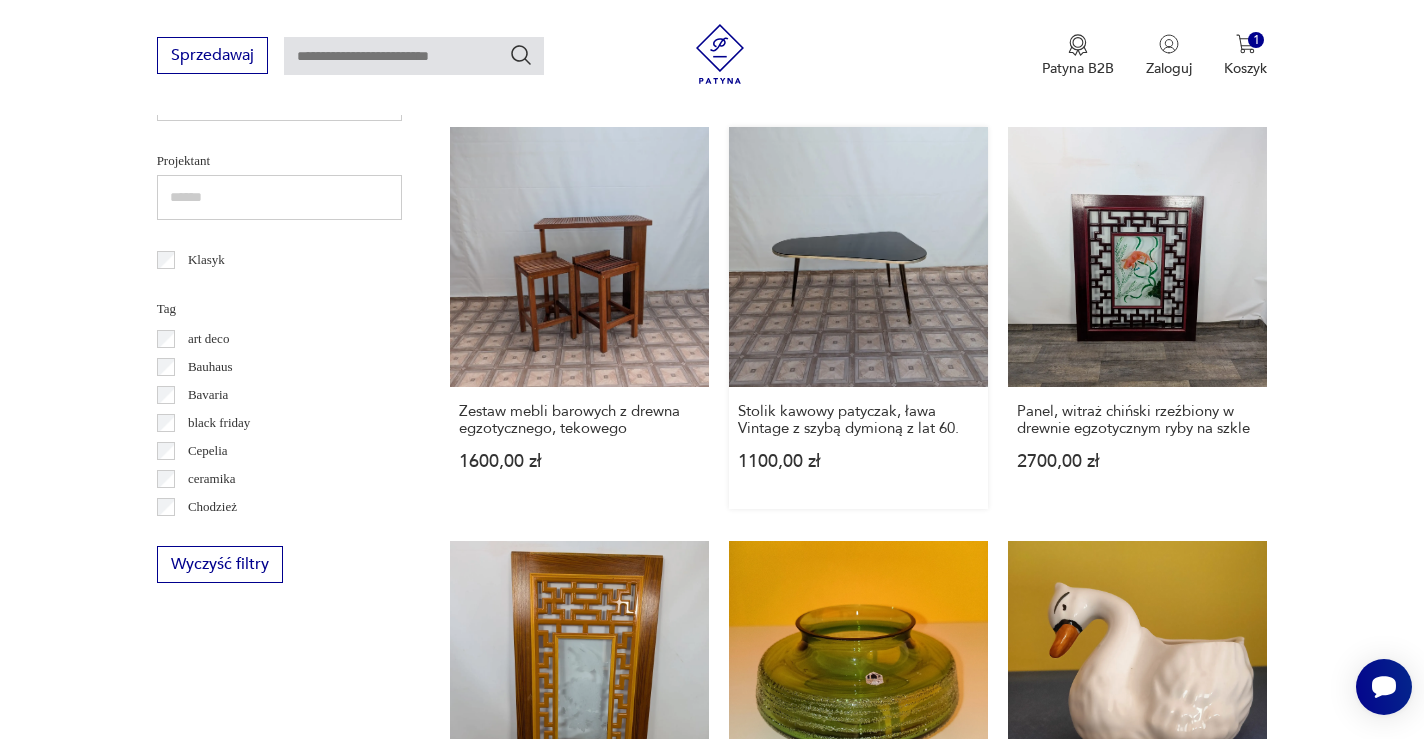click on "Stolik kawowy patyczak, ława Vintage z szybą dymioną z lat 60. [PRICE]" at bounding box center (858, 317) 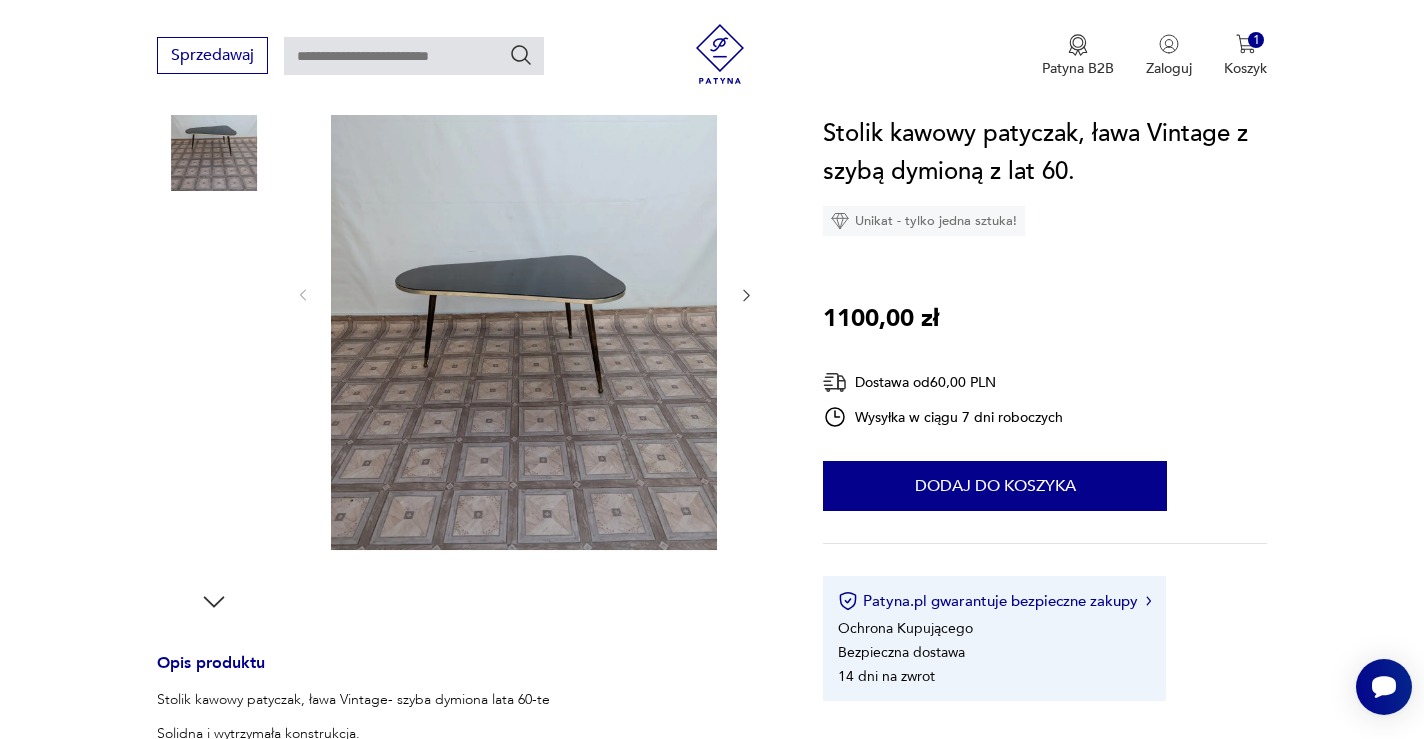 scroll, scrollTop: 294, scrollLeft: 0, axis: vertical 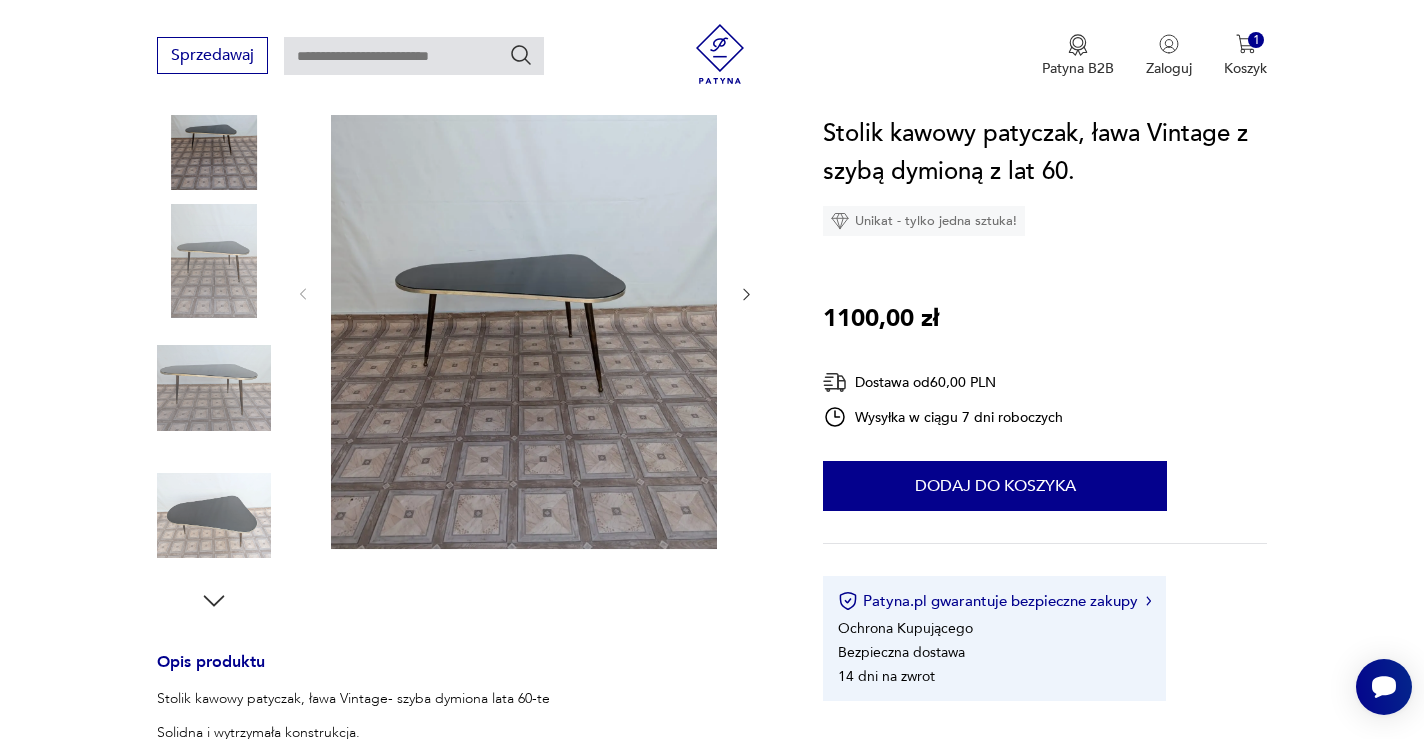 click at bounding box center [524, 292] 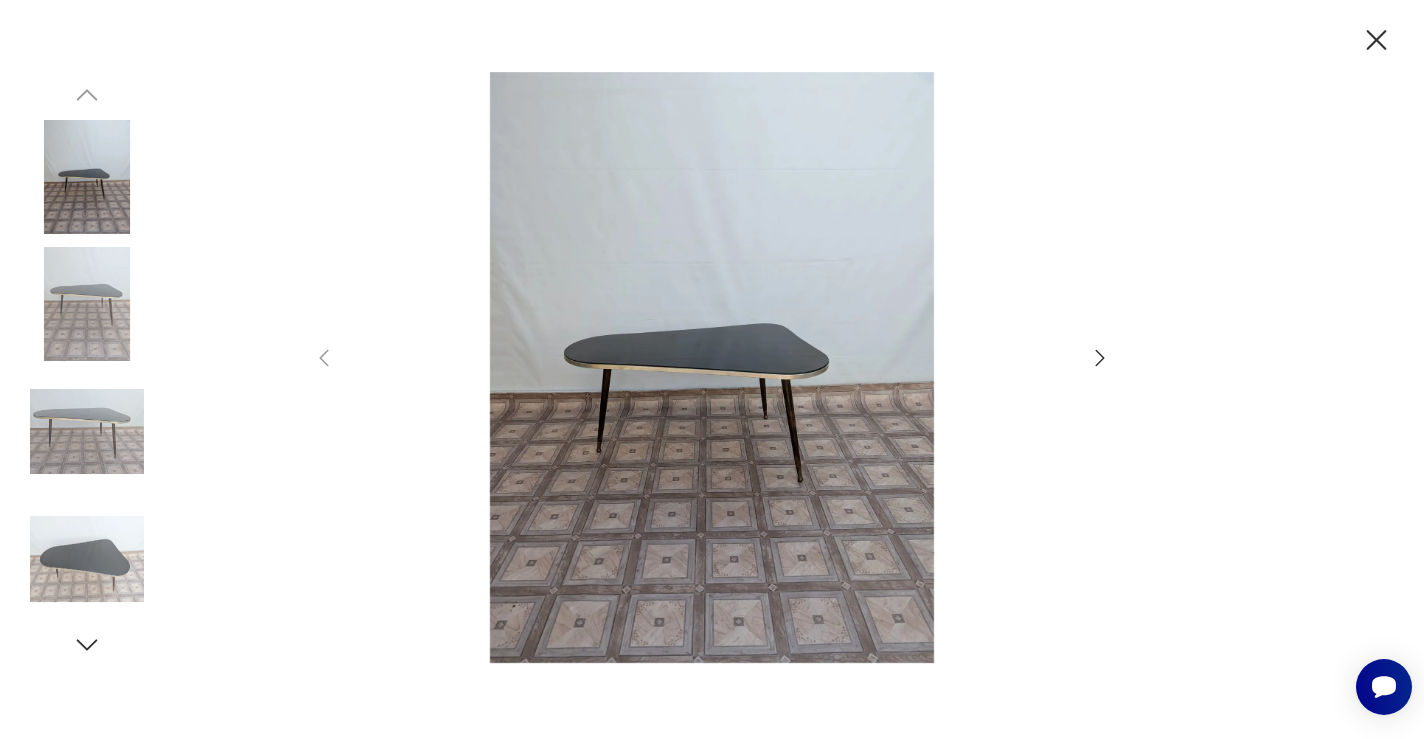 click at bounding box center (1100, 358) 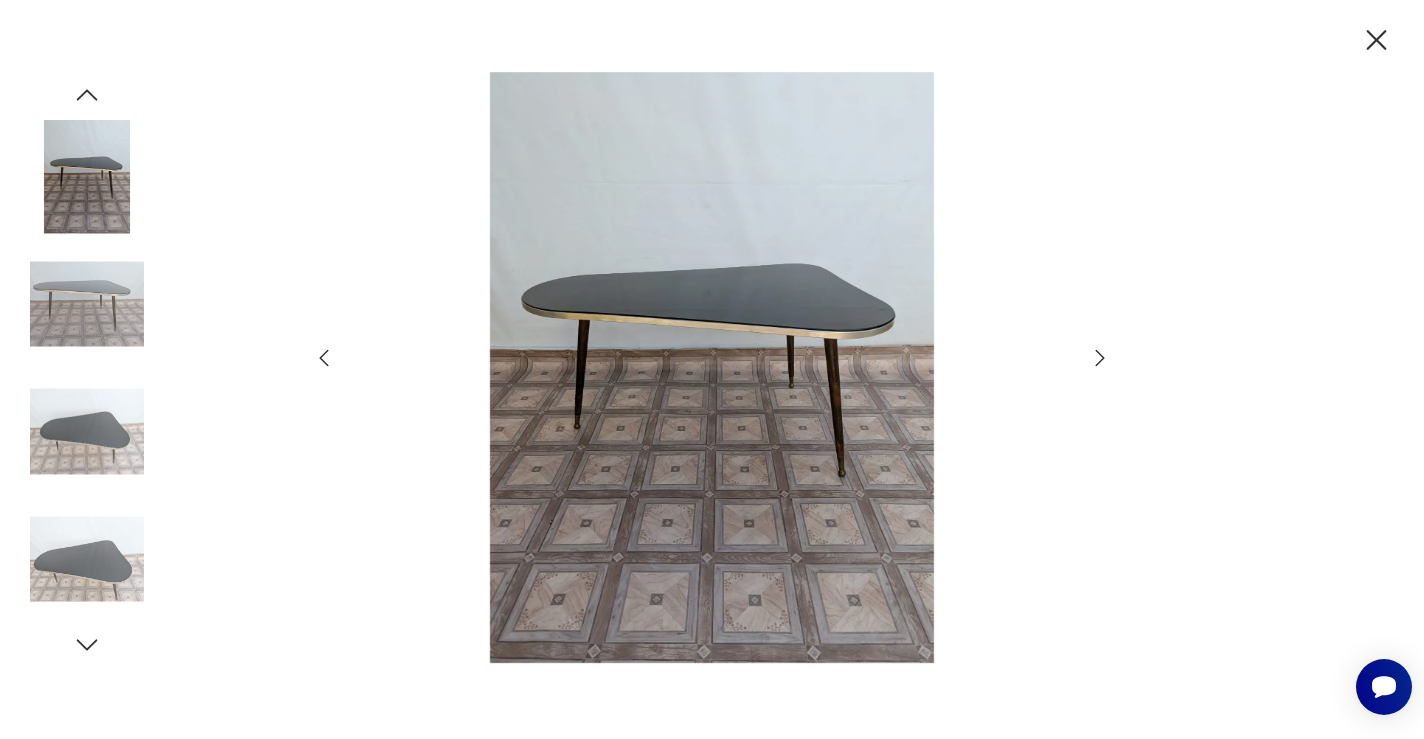 click at bounding box center [1100, 358] 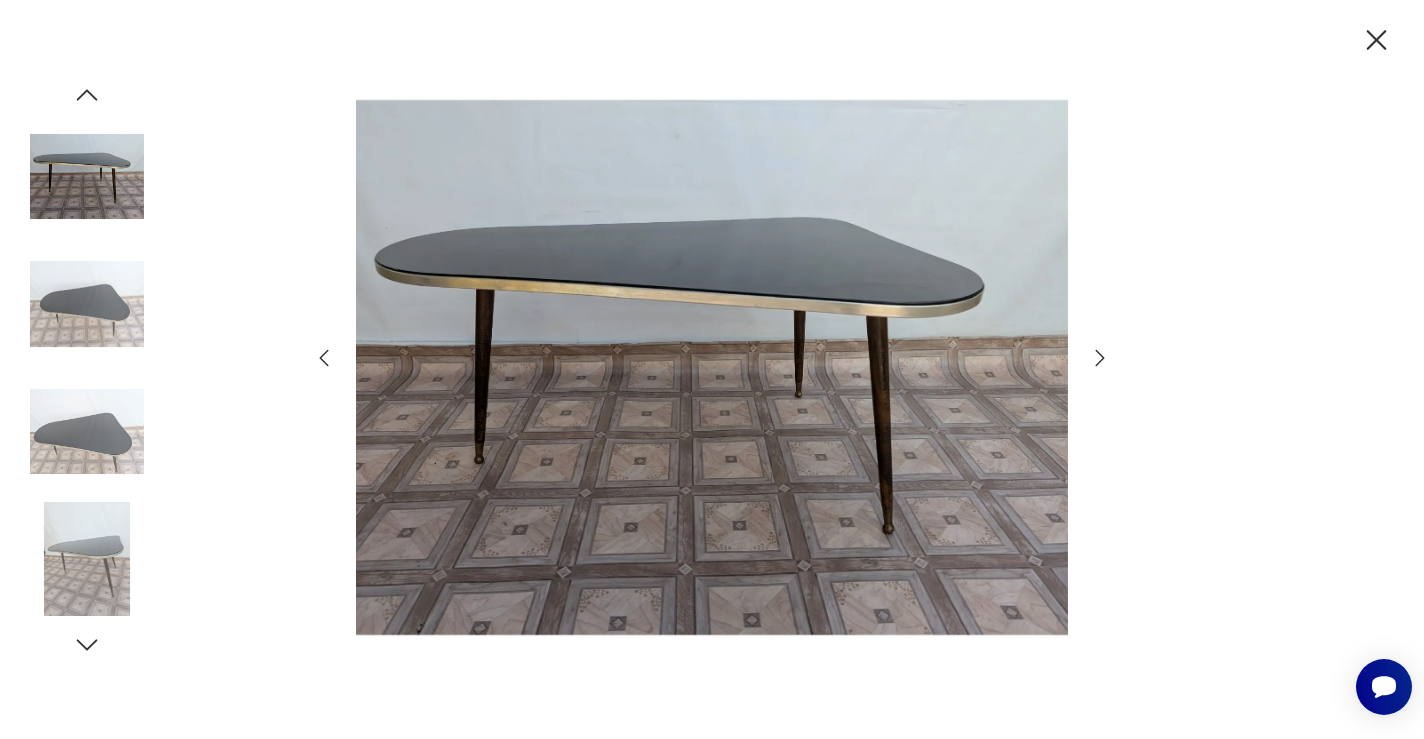click at bounding box center (1100, 358) 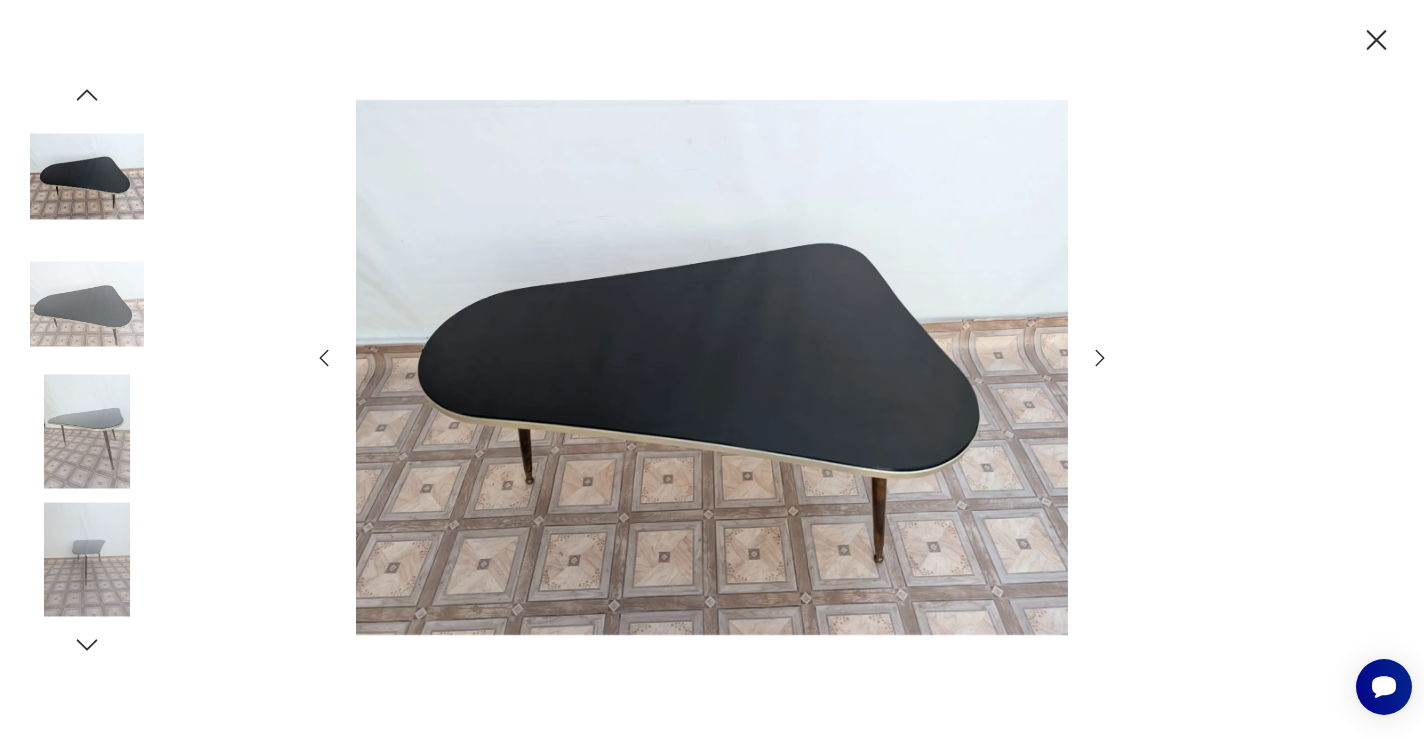 click at bounding box center (1100, 358) 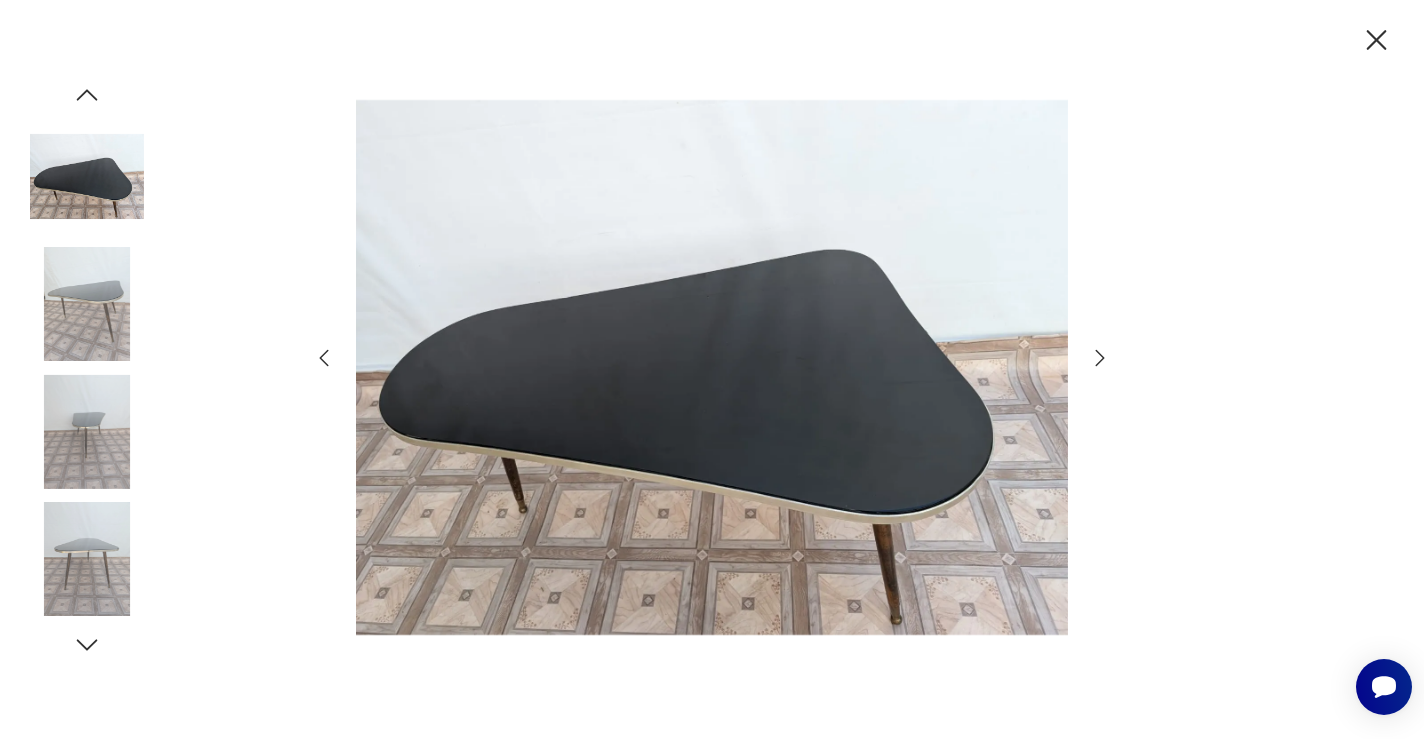 click at bounding box center [1100, 358] 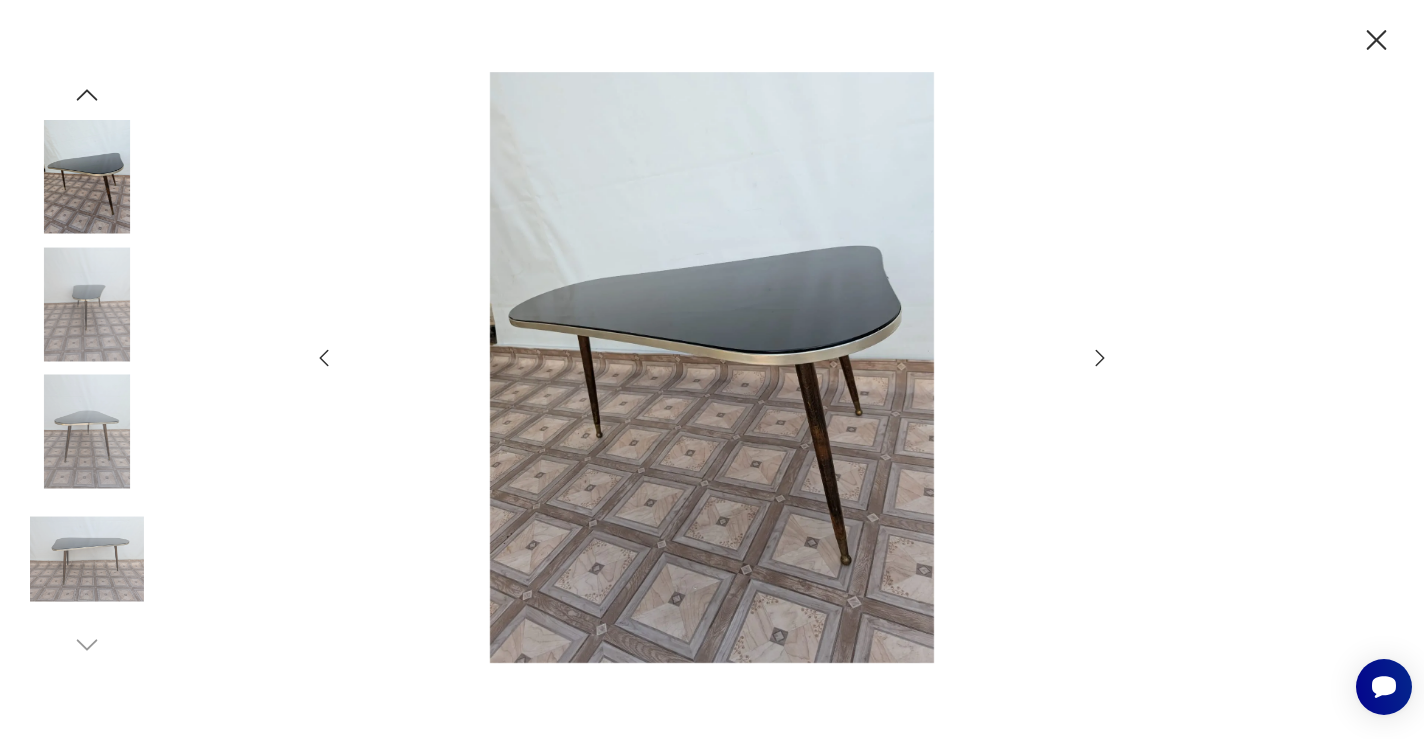 click at bounding box center (1100, 358) 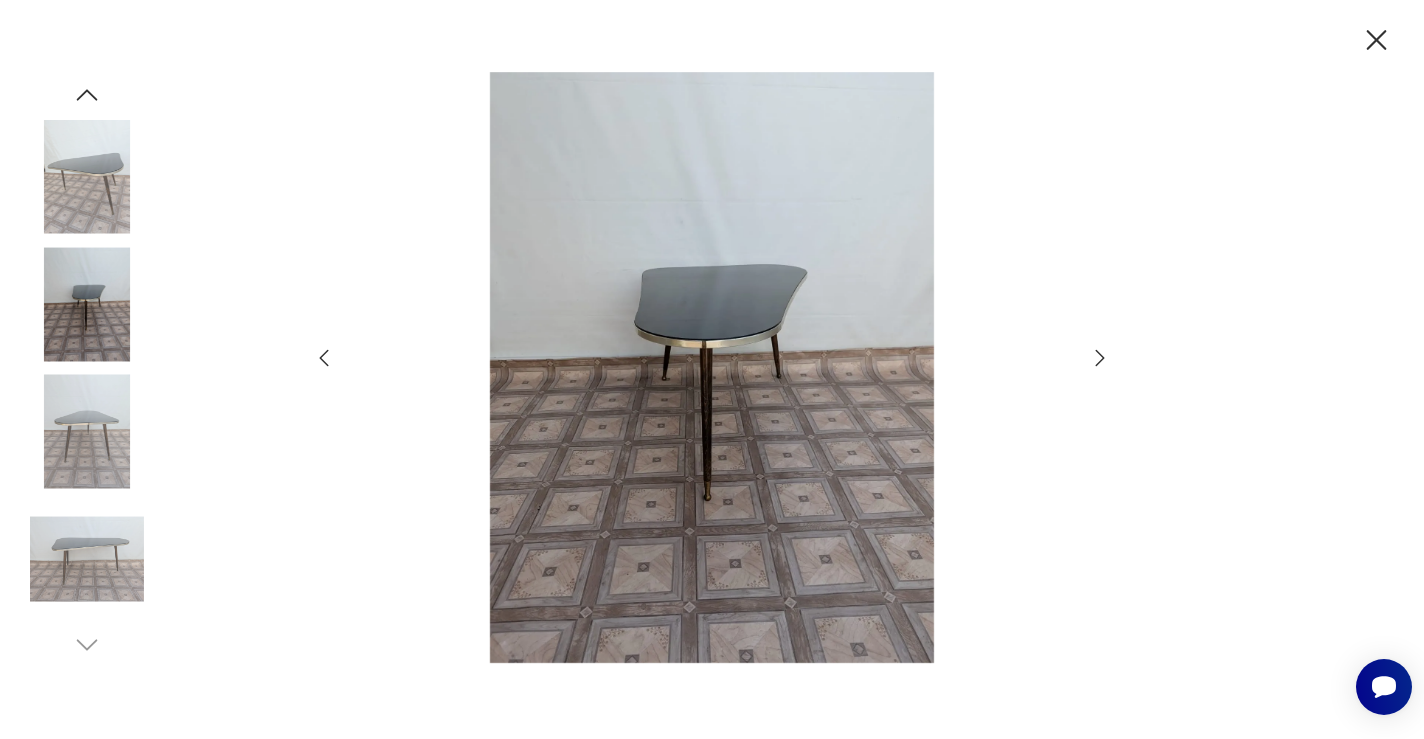 click at bounding box center [1100, 358] 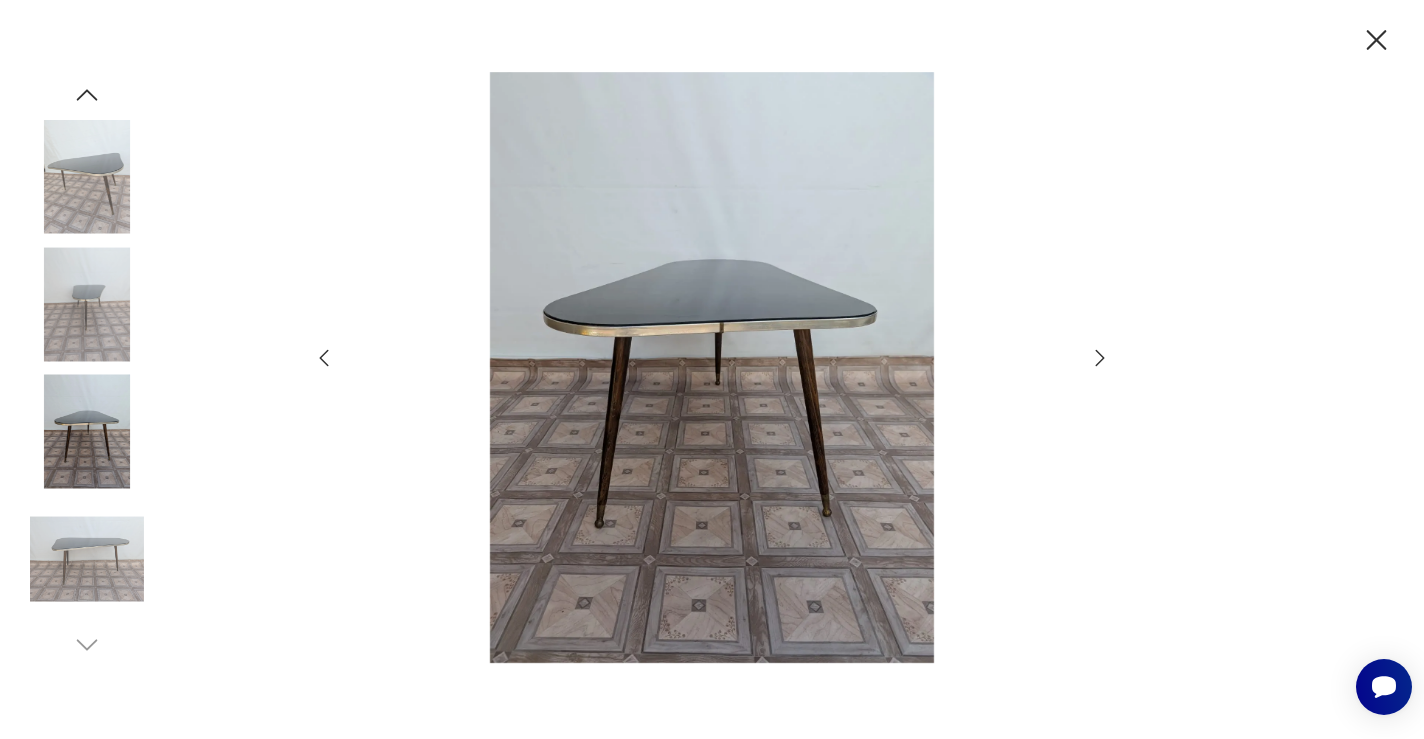 click at bounding box center [1100, 358] 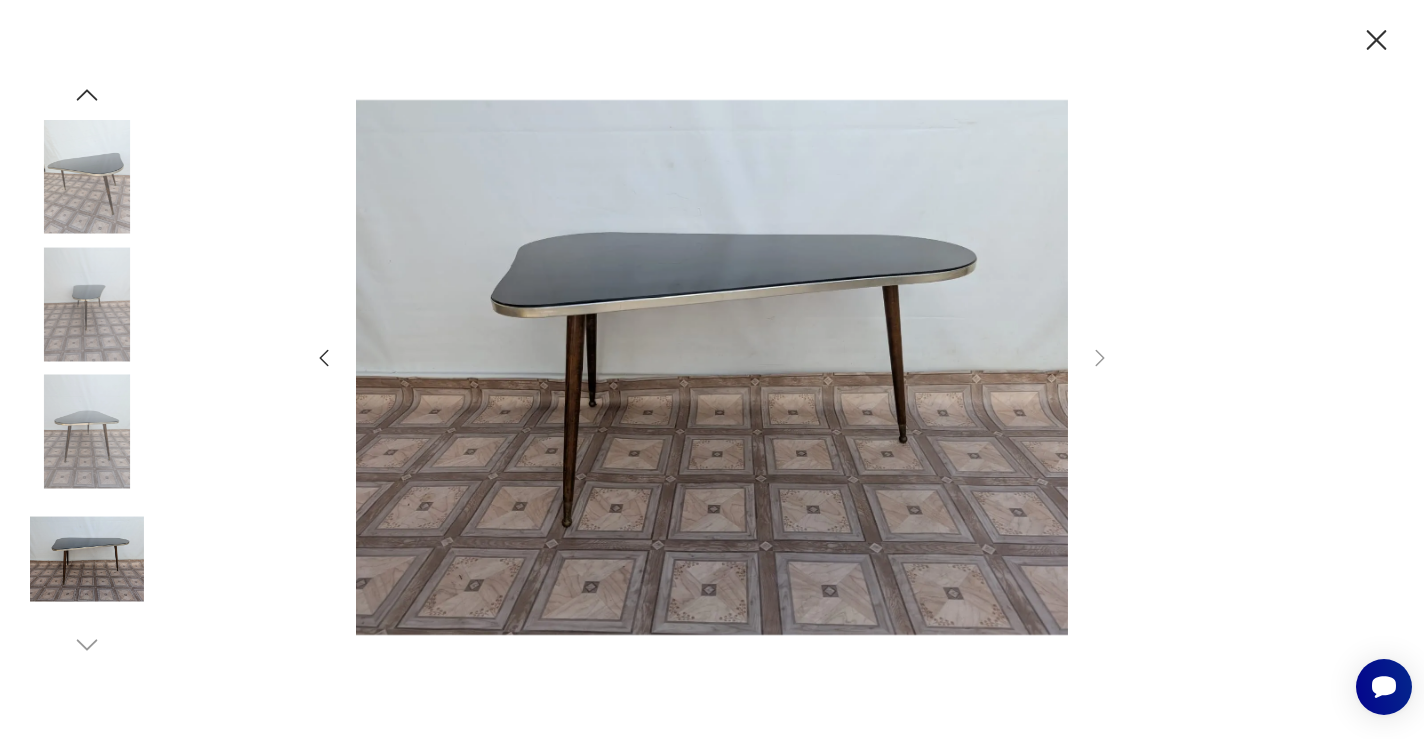click at bounding box center [1376, 40] 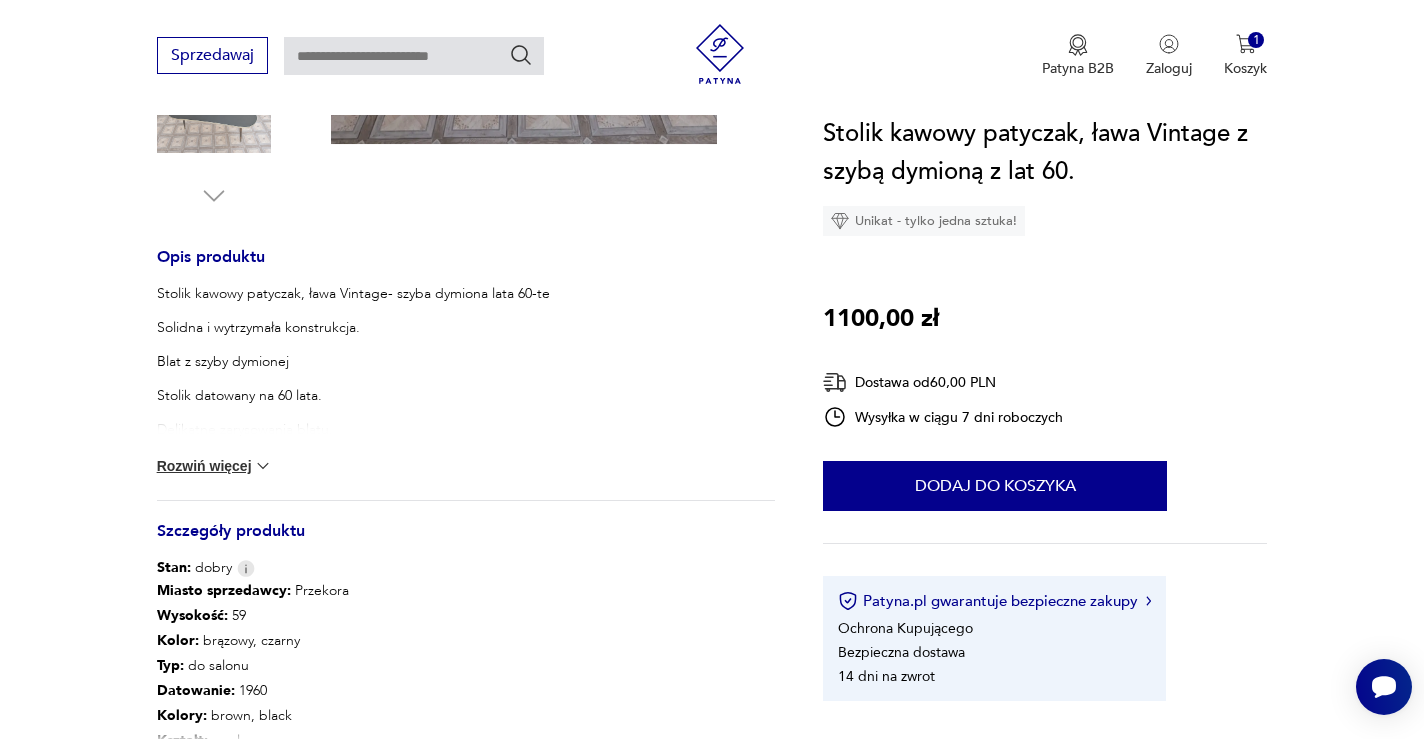 scroll, scrollTop: 792, scrollLeft: 0, axis: vertical 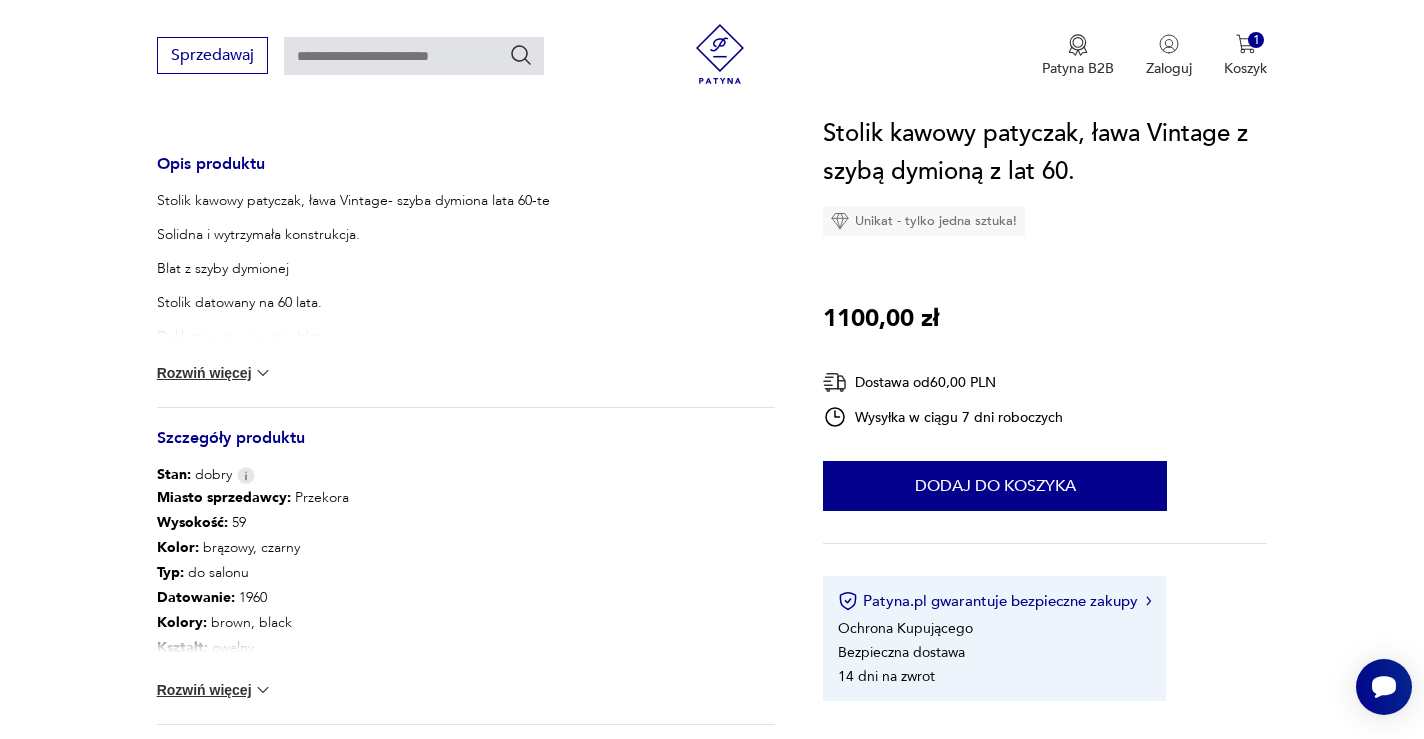 click on "Rozwiń więcej" at bounding box center (215, 373) 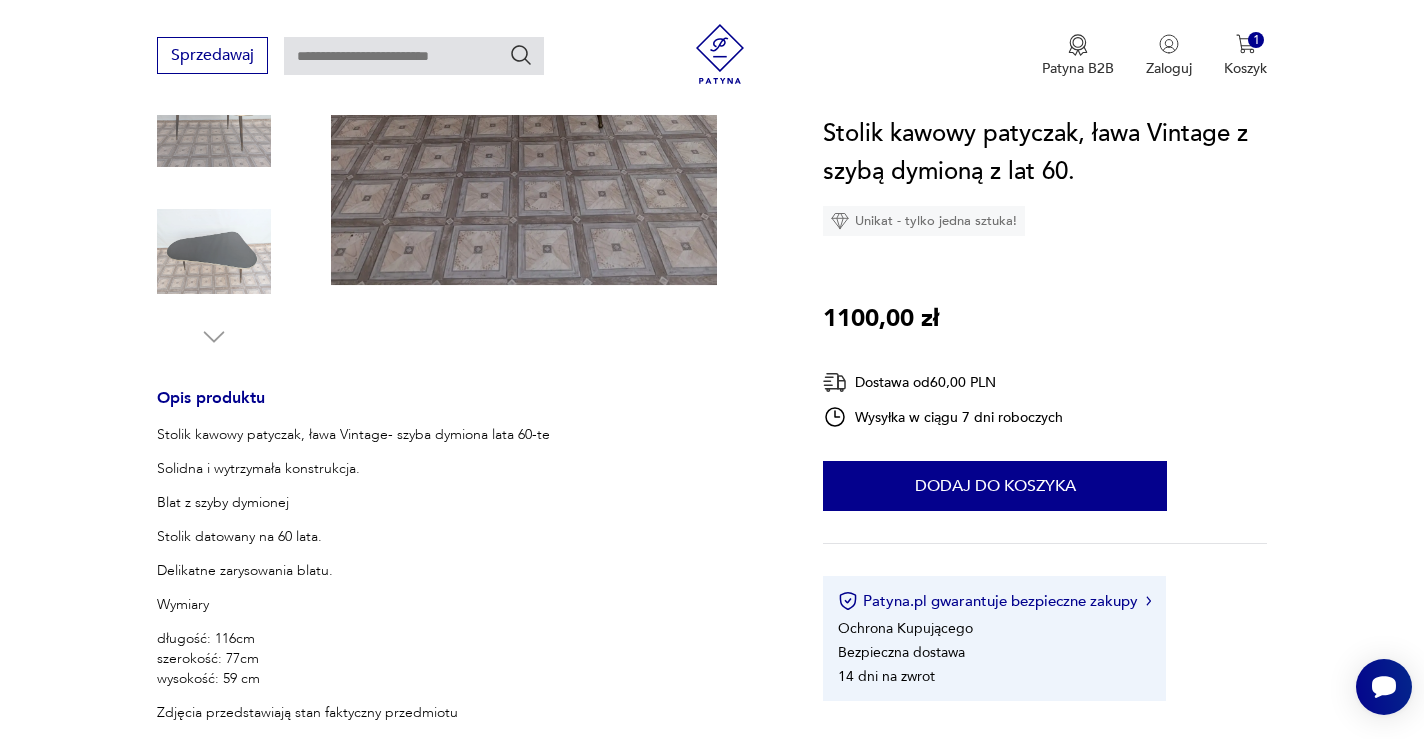 scroll, scrollTop: 422, scrollLeft: 0, axis: vertical 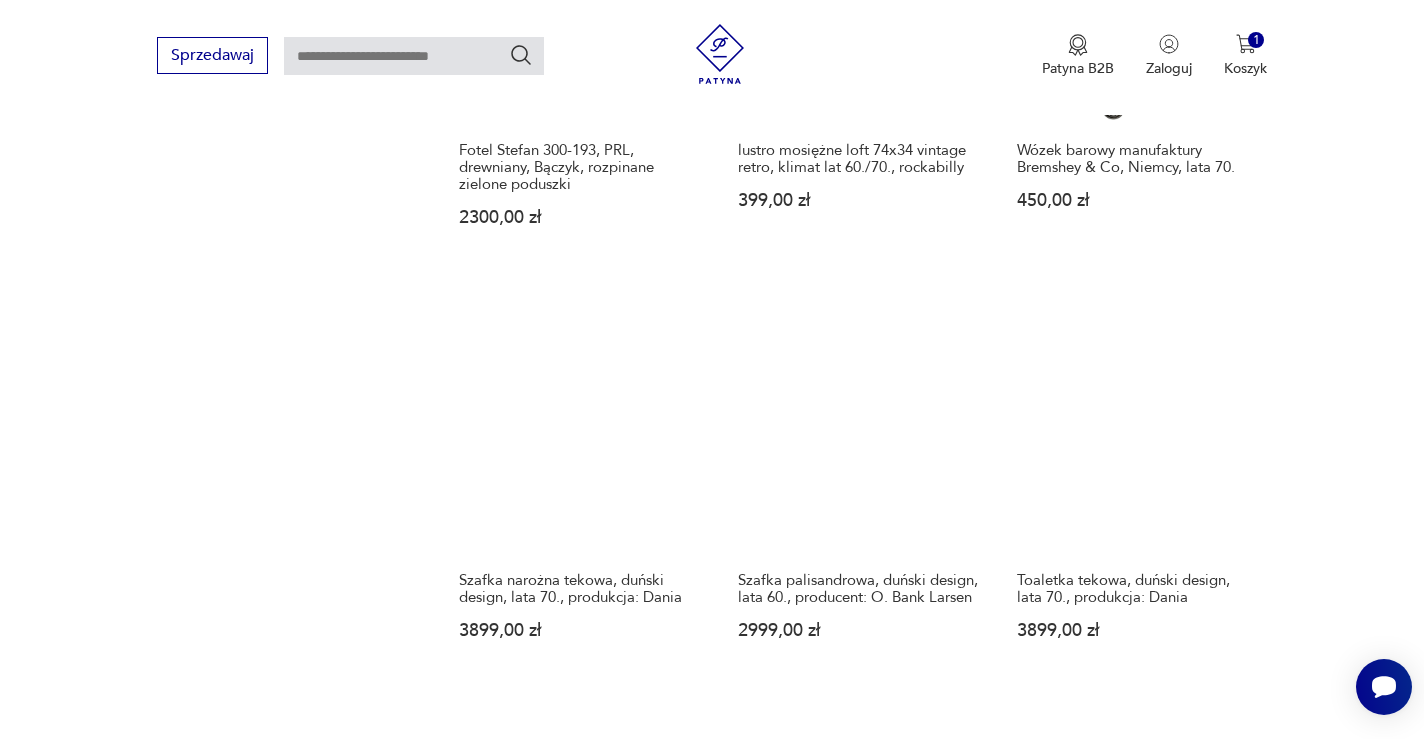 click at bounding box center (1203, 1180) 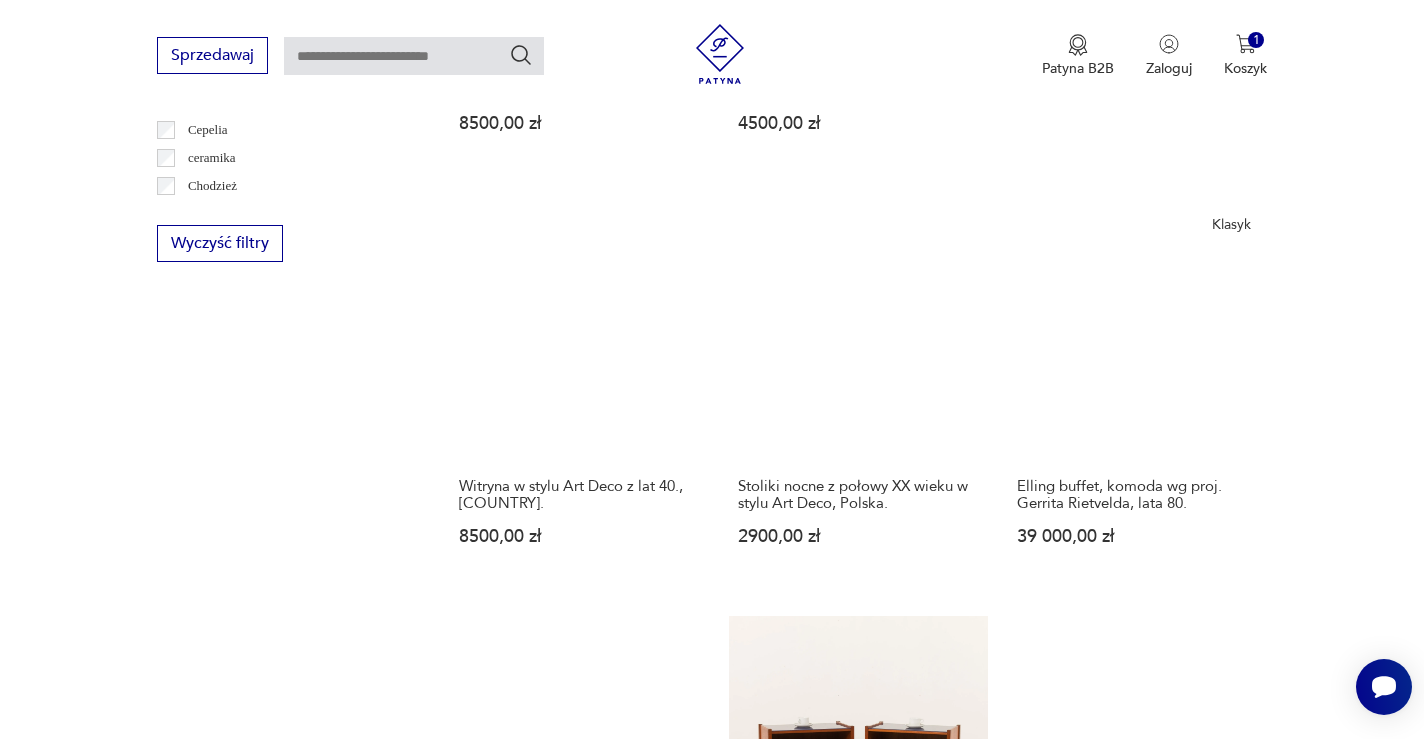 scroll, scrollTop: 1244, scrollLeft: 0, axis: vertical 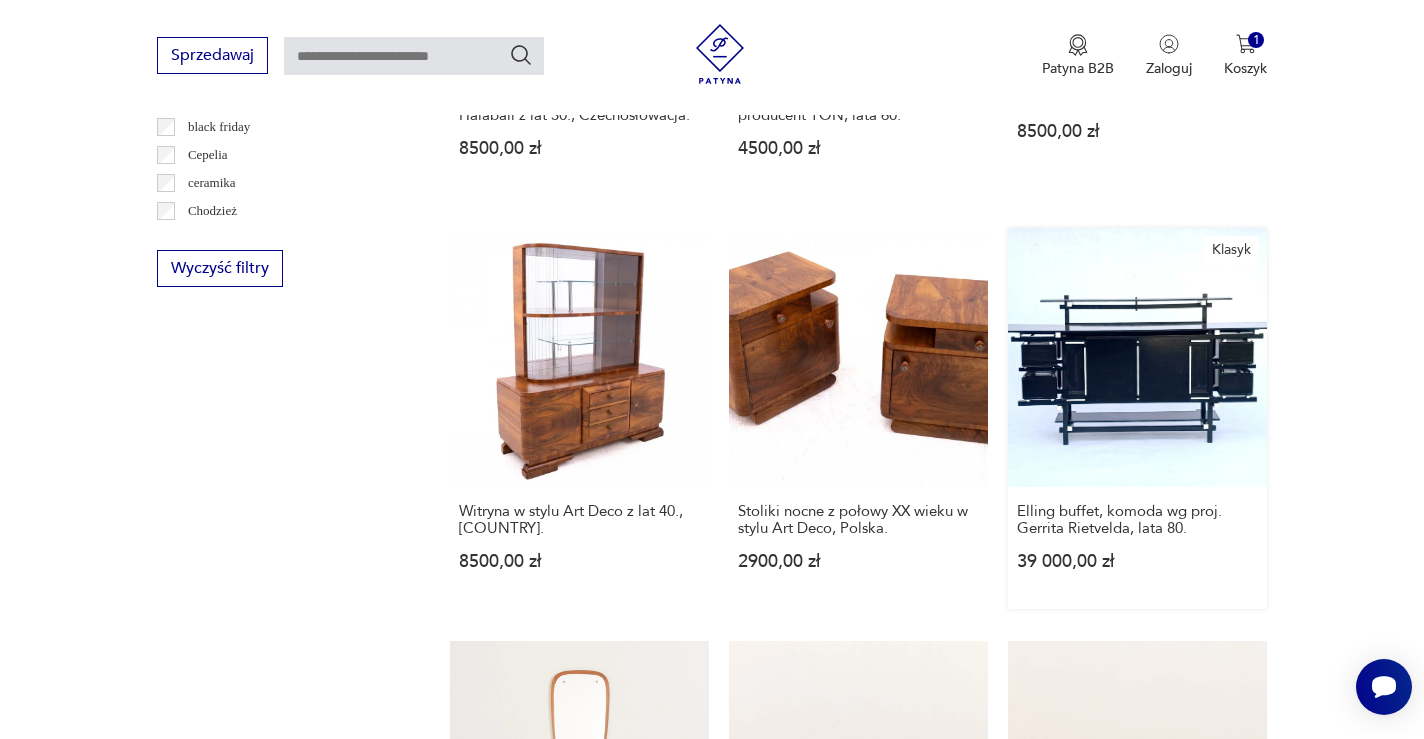 click on "Klasyk Elling buffet, komoda wg proj. Gerrita Rietvelda, lata 80. [PRICE]" at bounding box center (1137, 418) 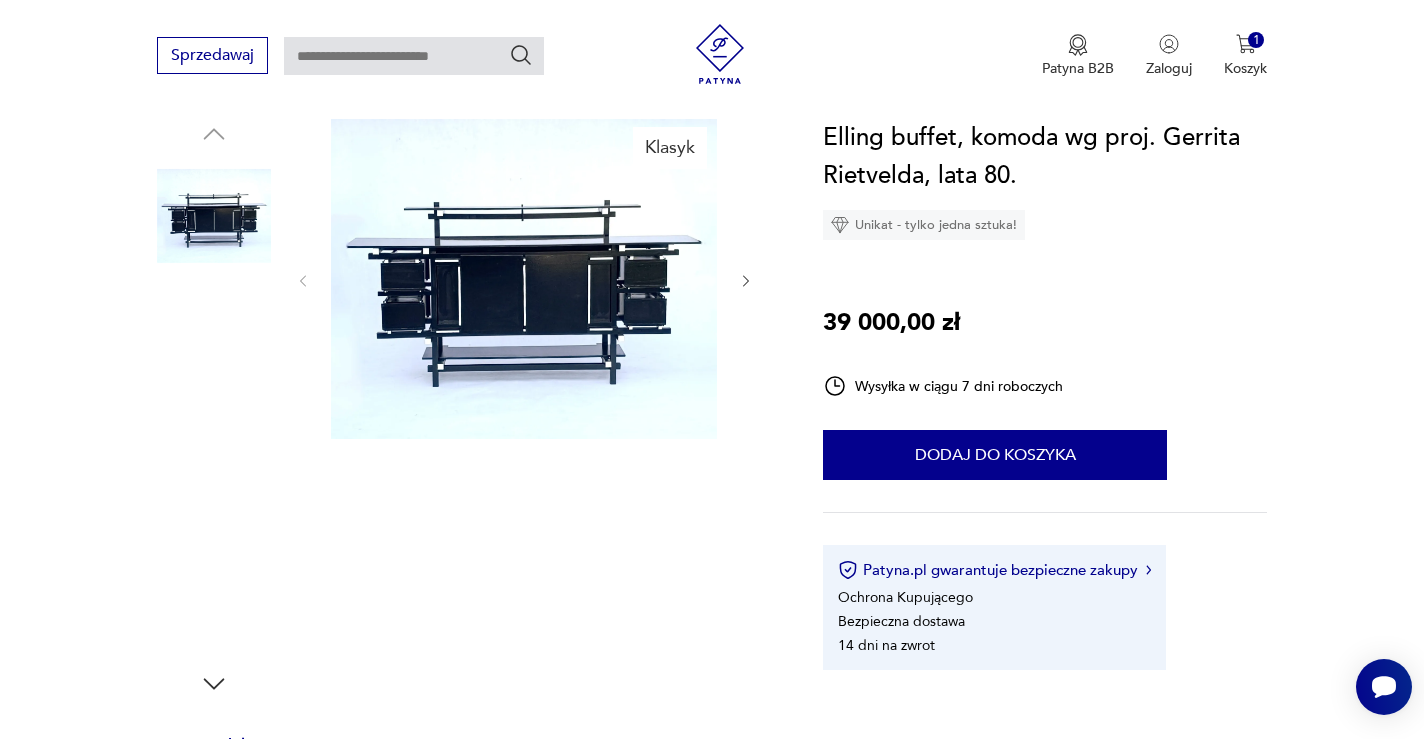 scroll, scrollTop: 227, scrollLeft: 0, axis: vertical 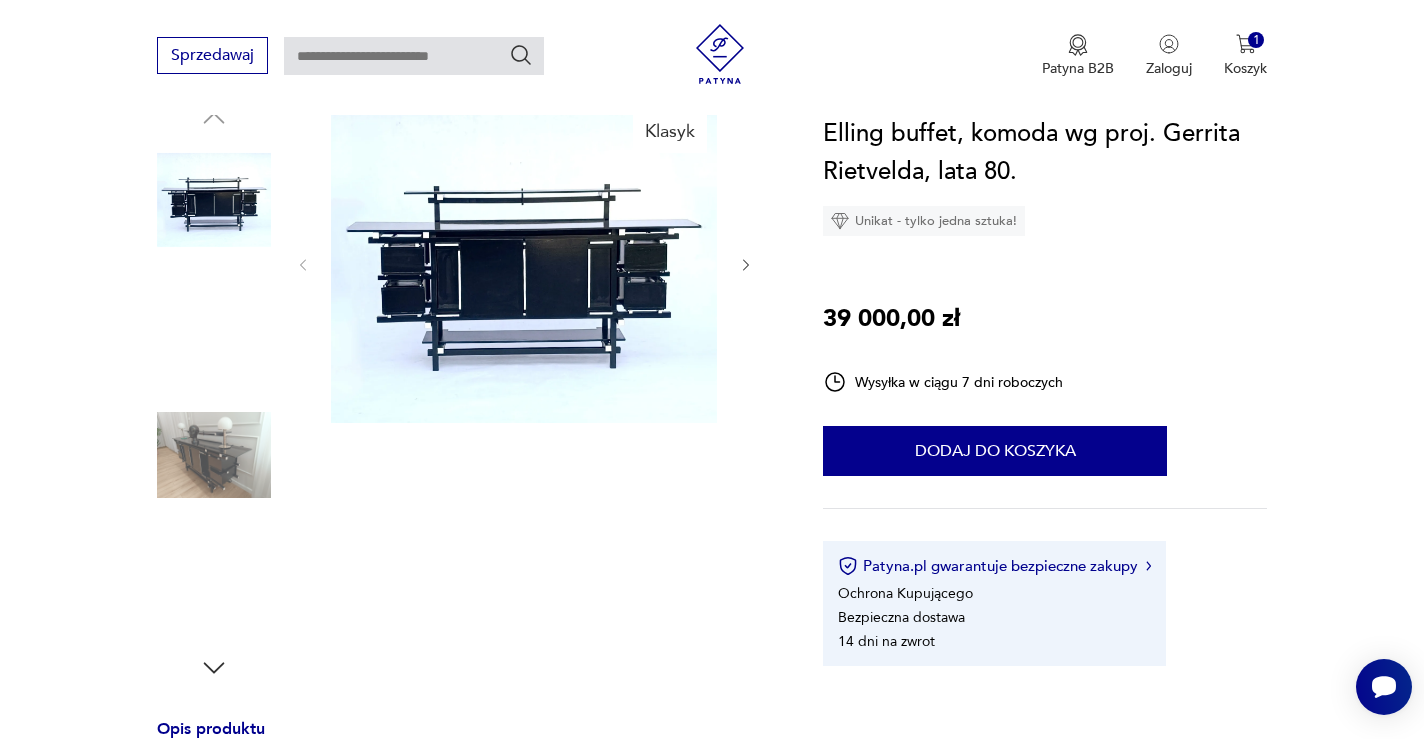 click at bounding box center (524, 263) 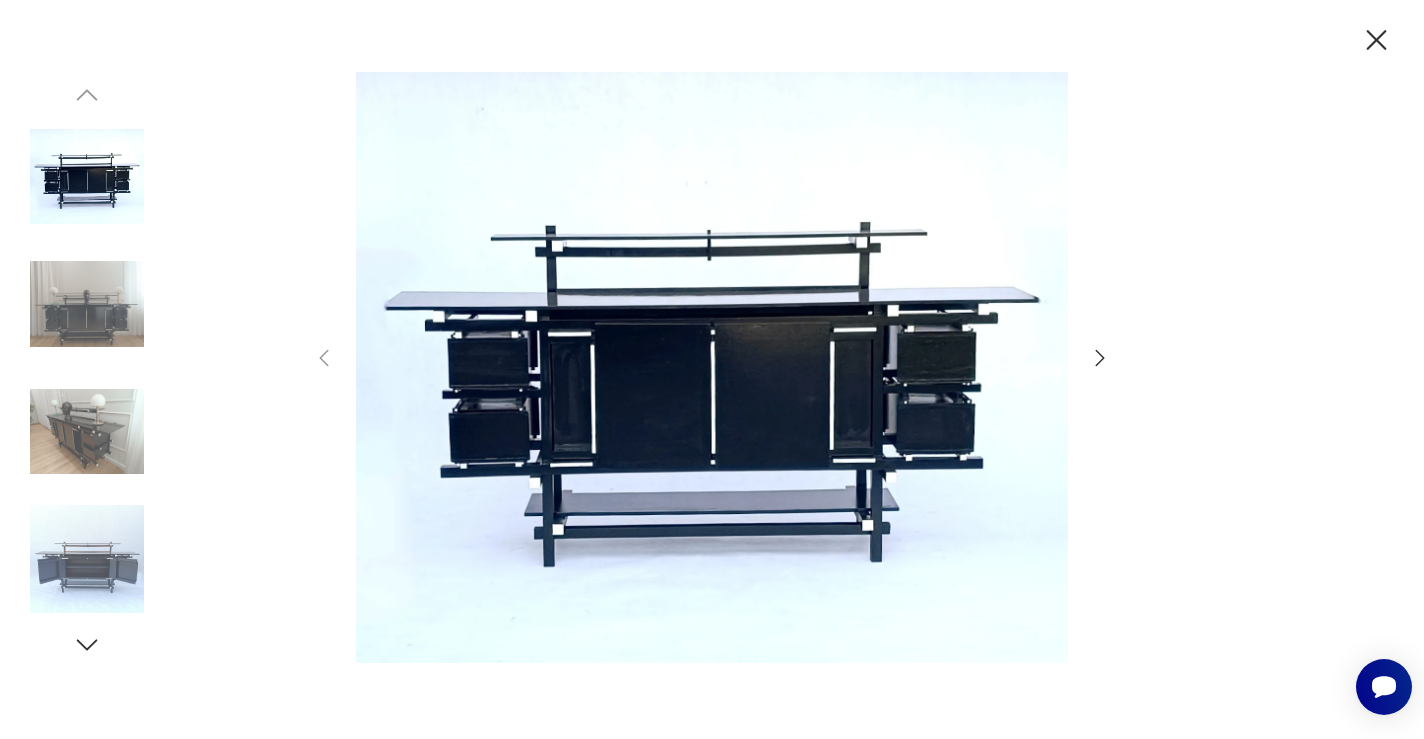 click at bounding box center [1100, 358] 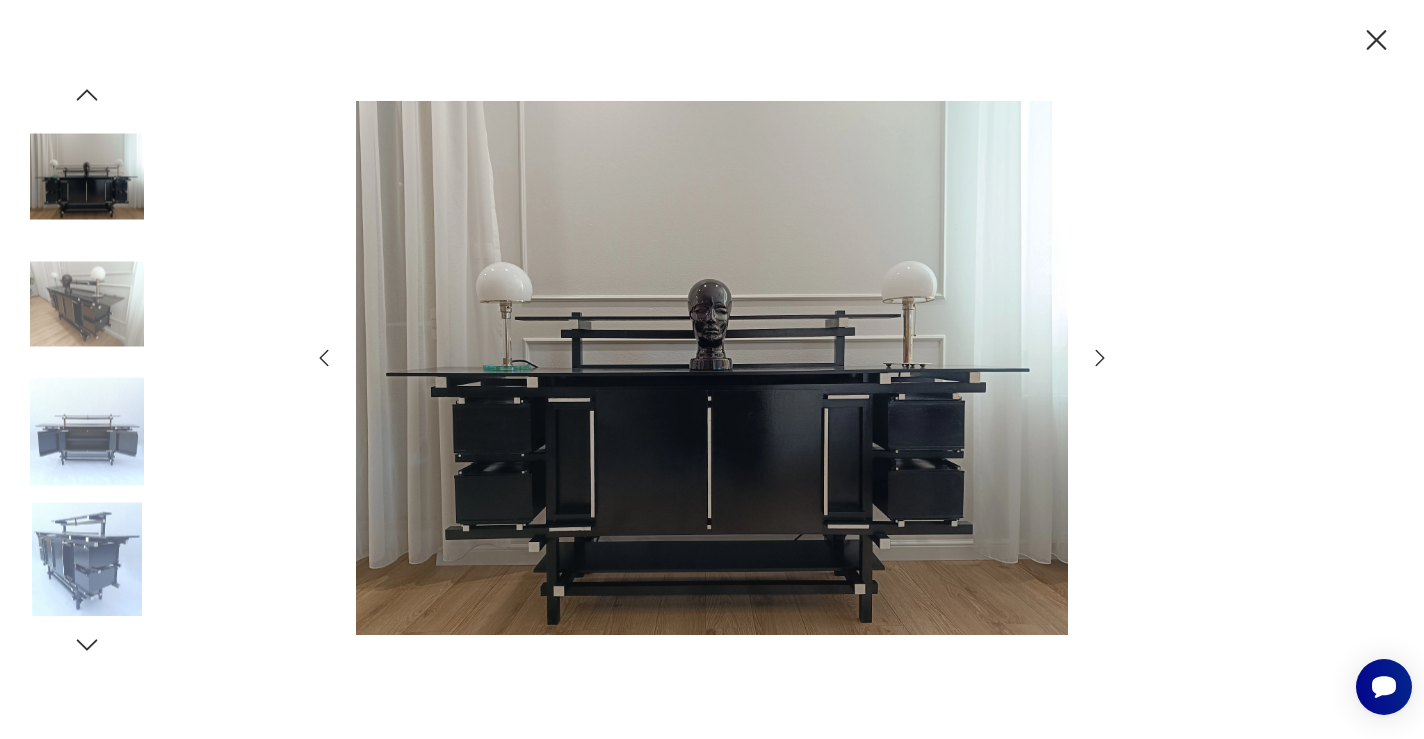 click at bounding box center (1100, 358) 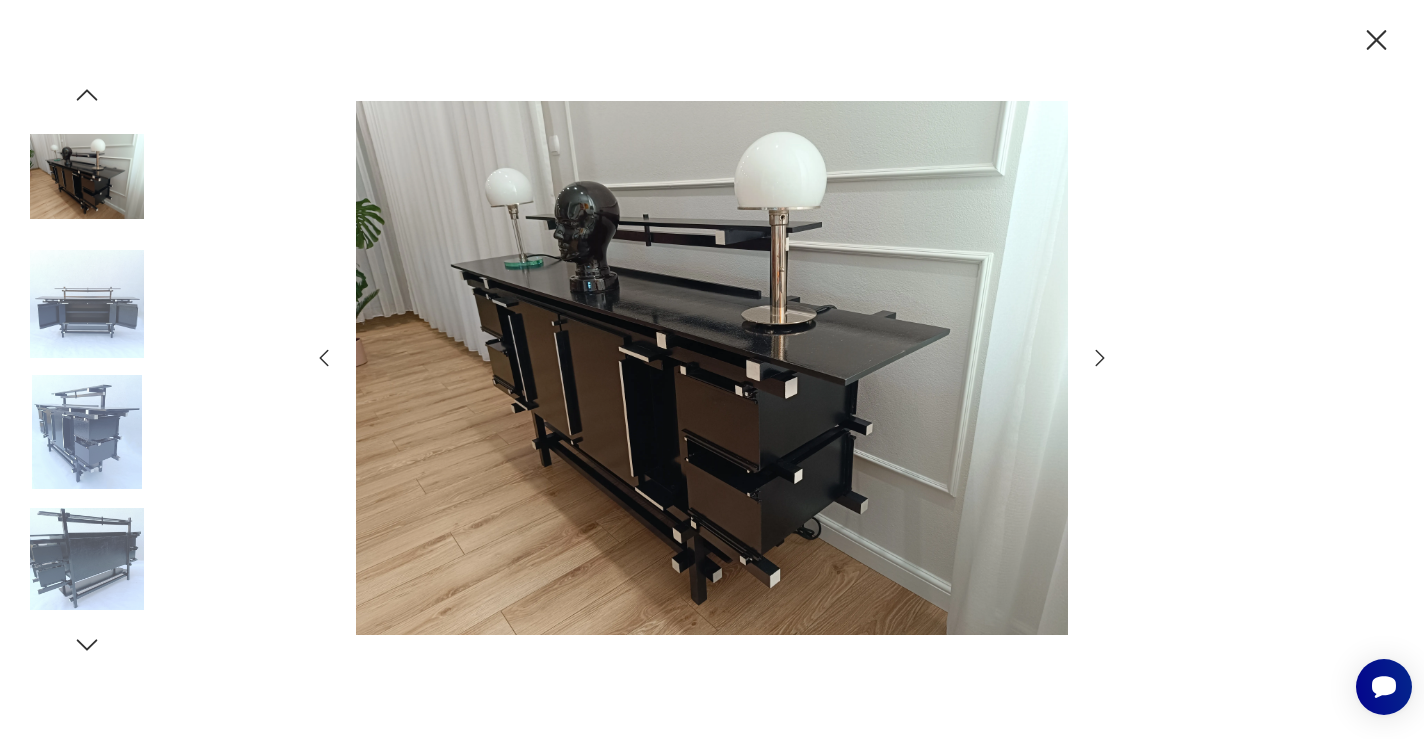 click at bounding box center (1100, 358) 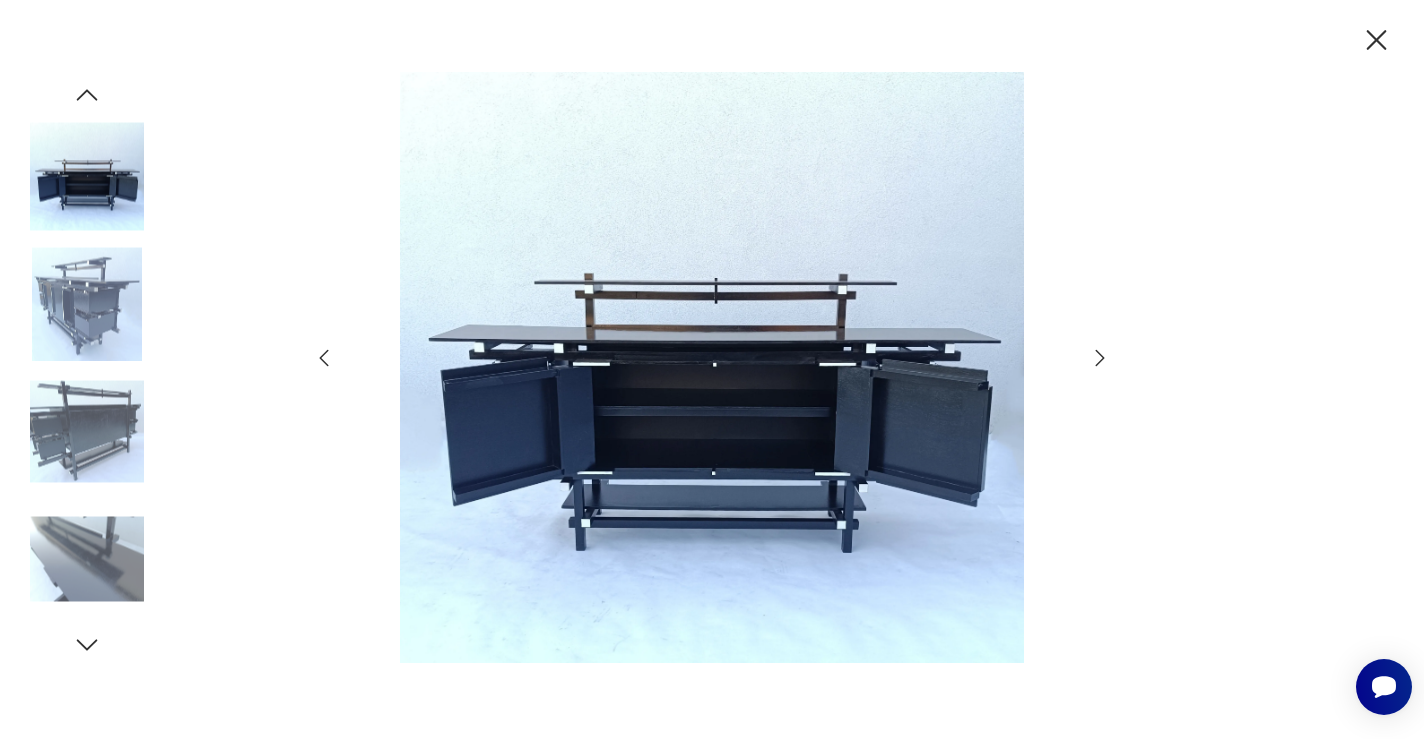 click at bounding box center [1100, 358] 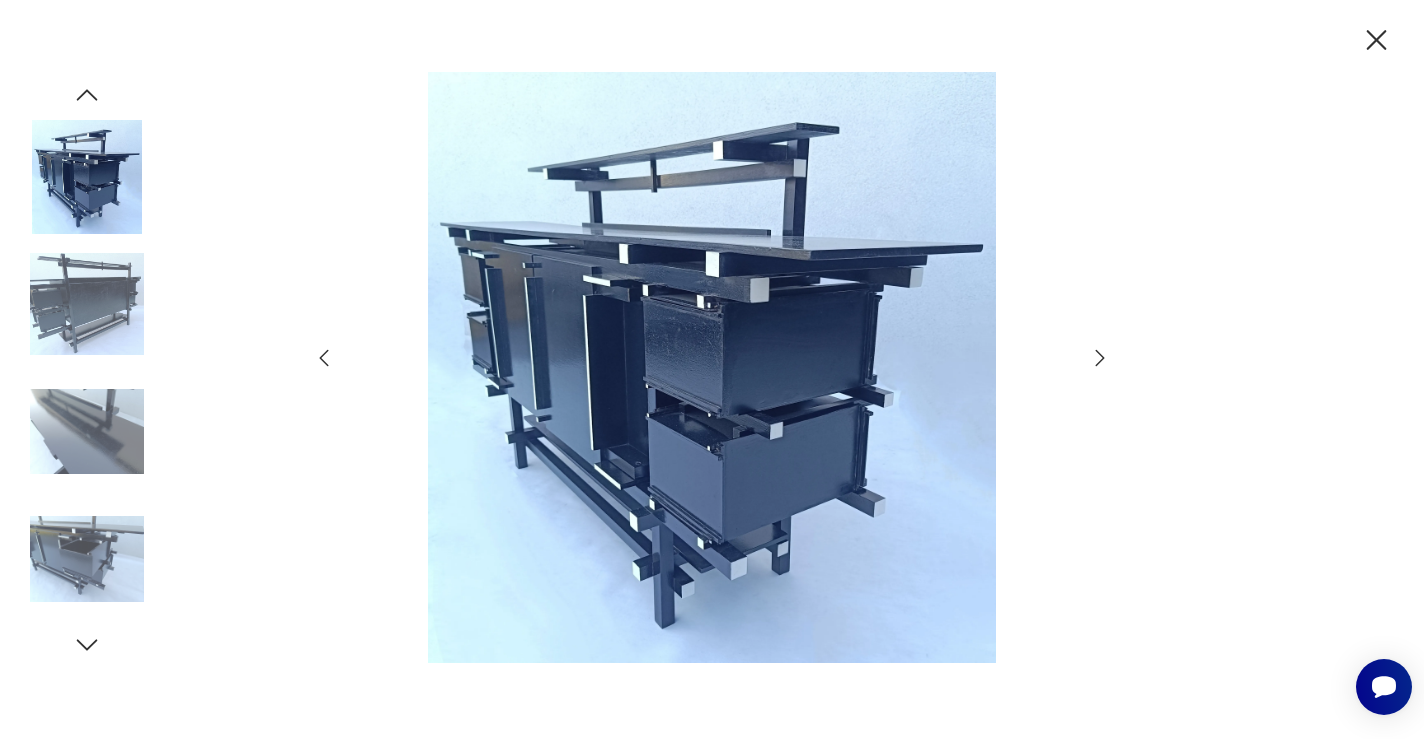 click at bounding box center (1100, 358) 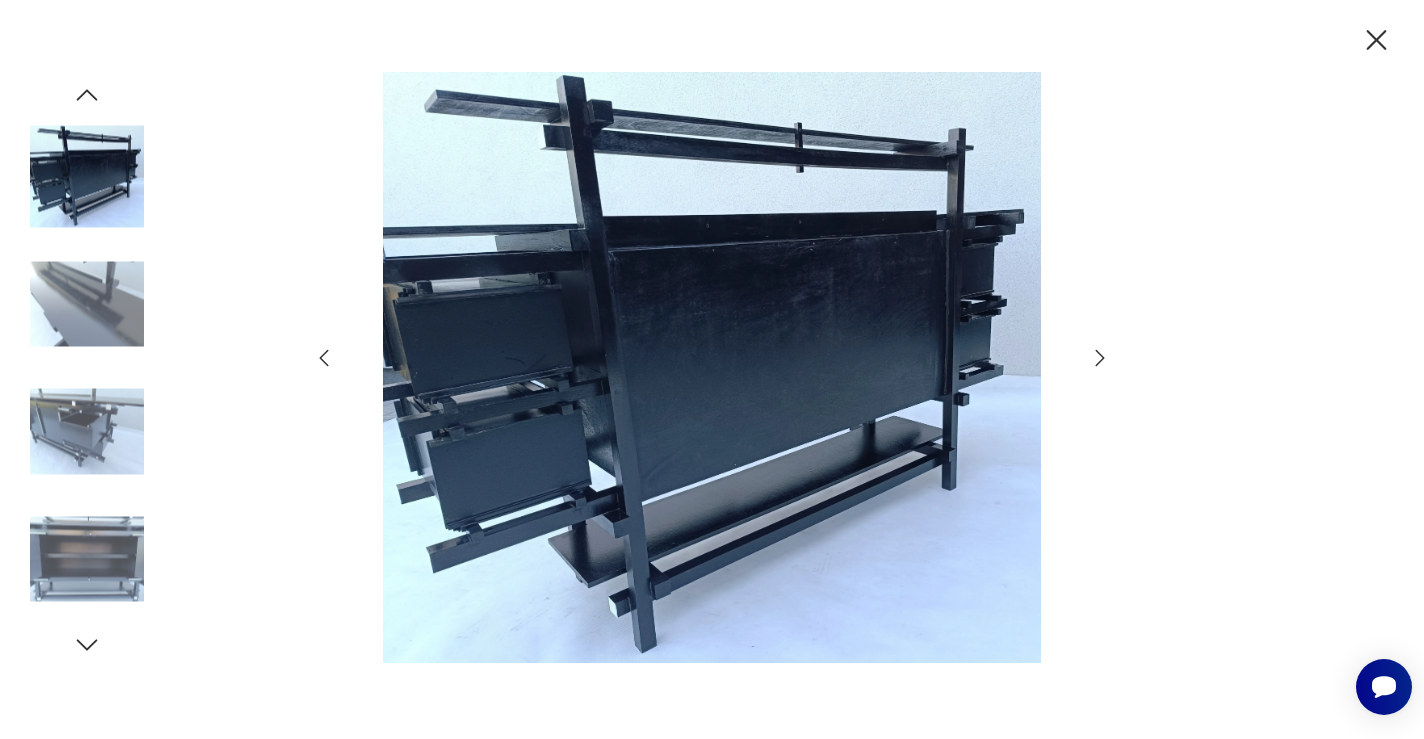 click at bounding box center (1100, 358) 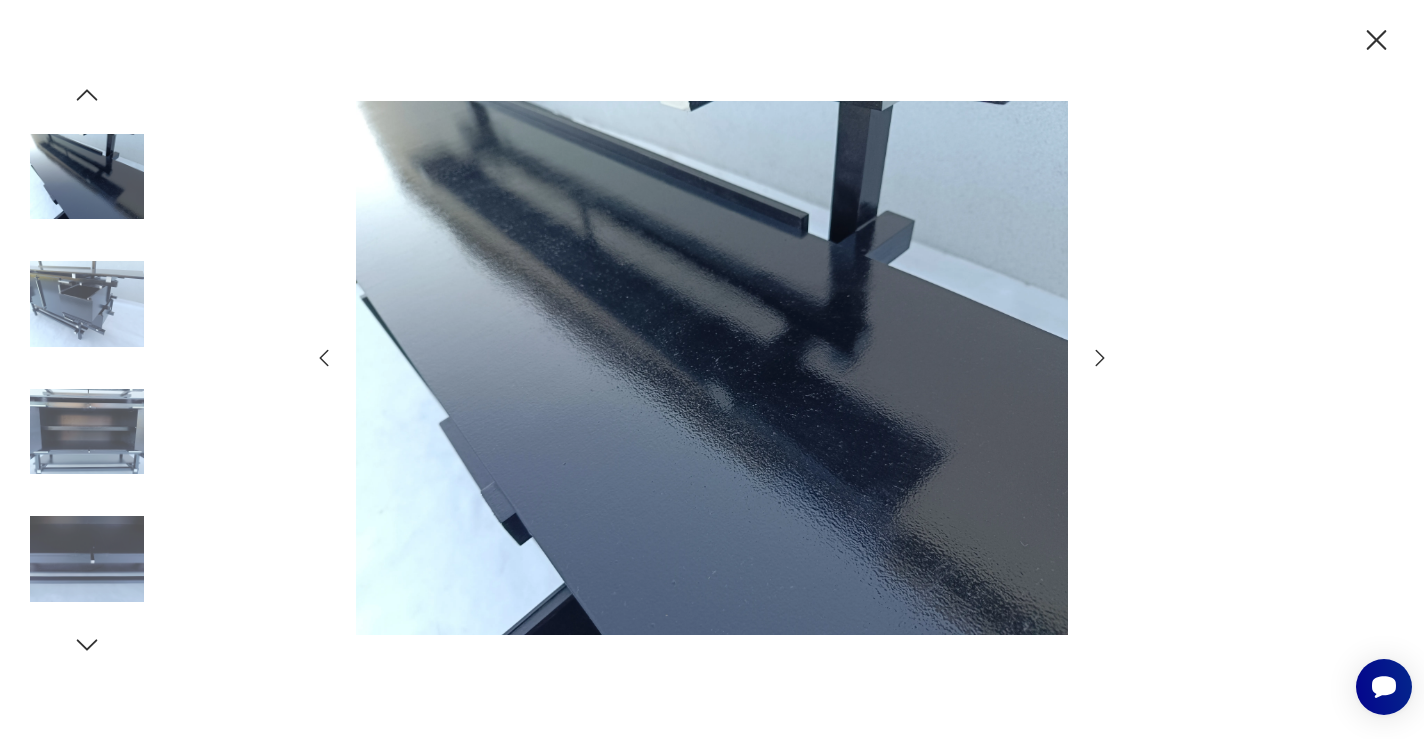 click at bounding box center (1100, 358) 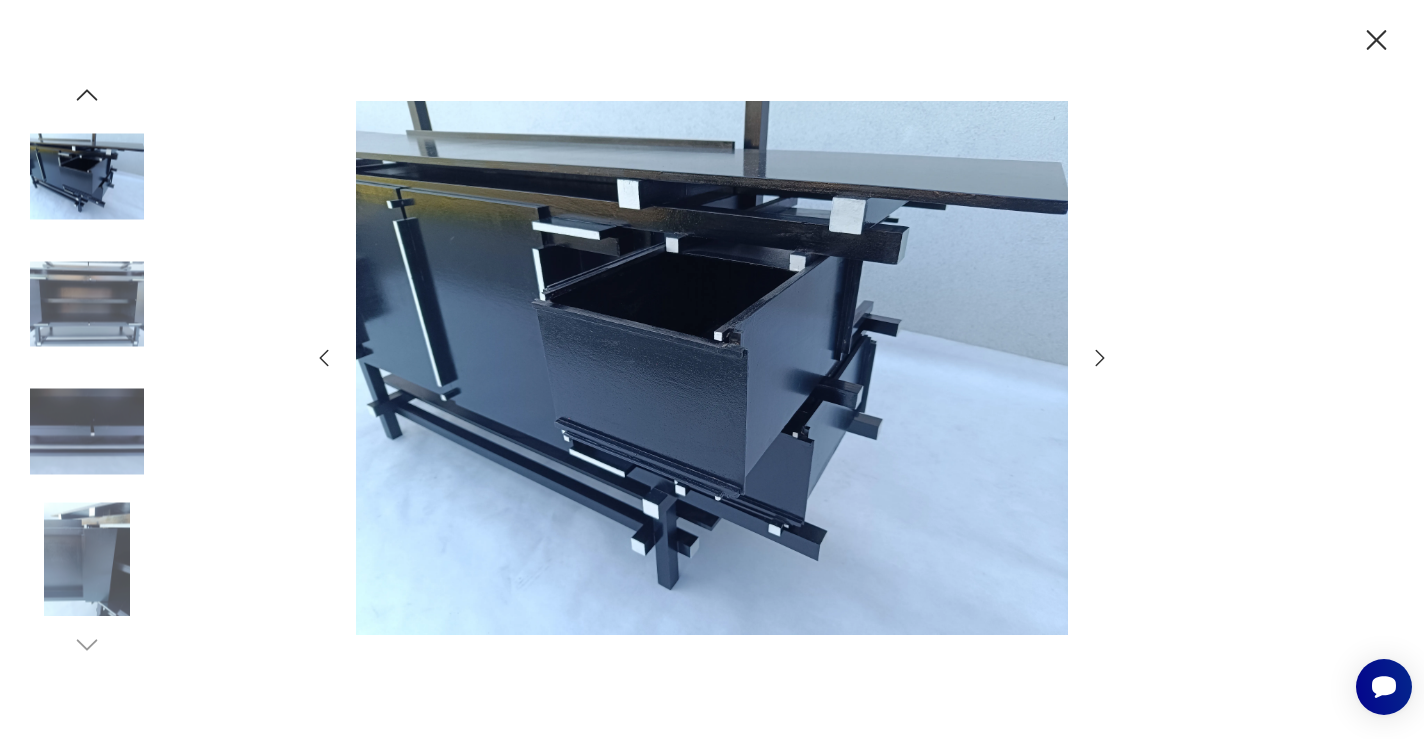 click at bounding box center [1100, 358] 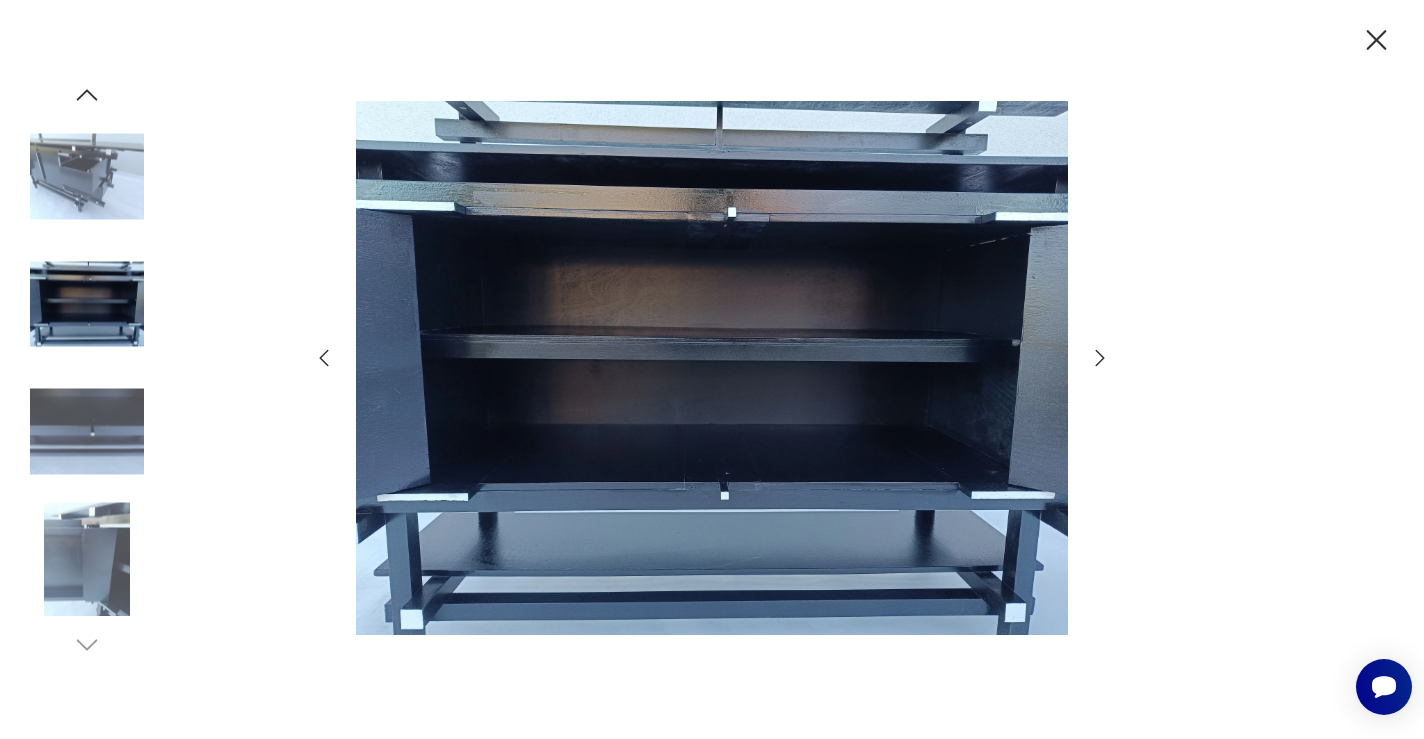 click at bounding box center (1100, 358) 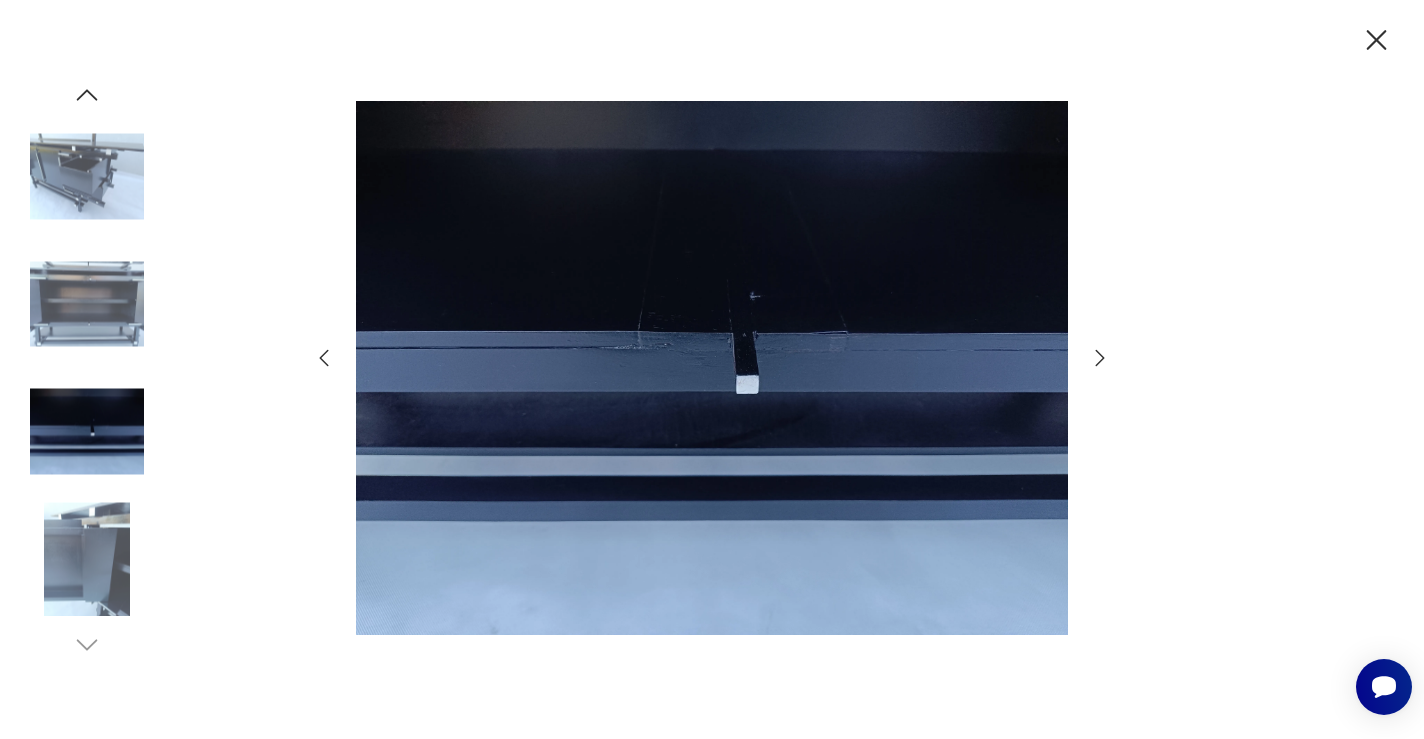 click at bounding box center [1100, 358] 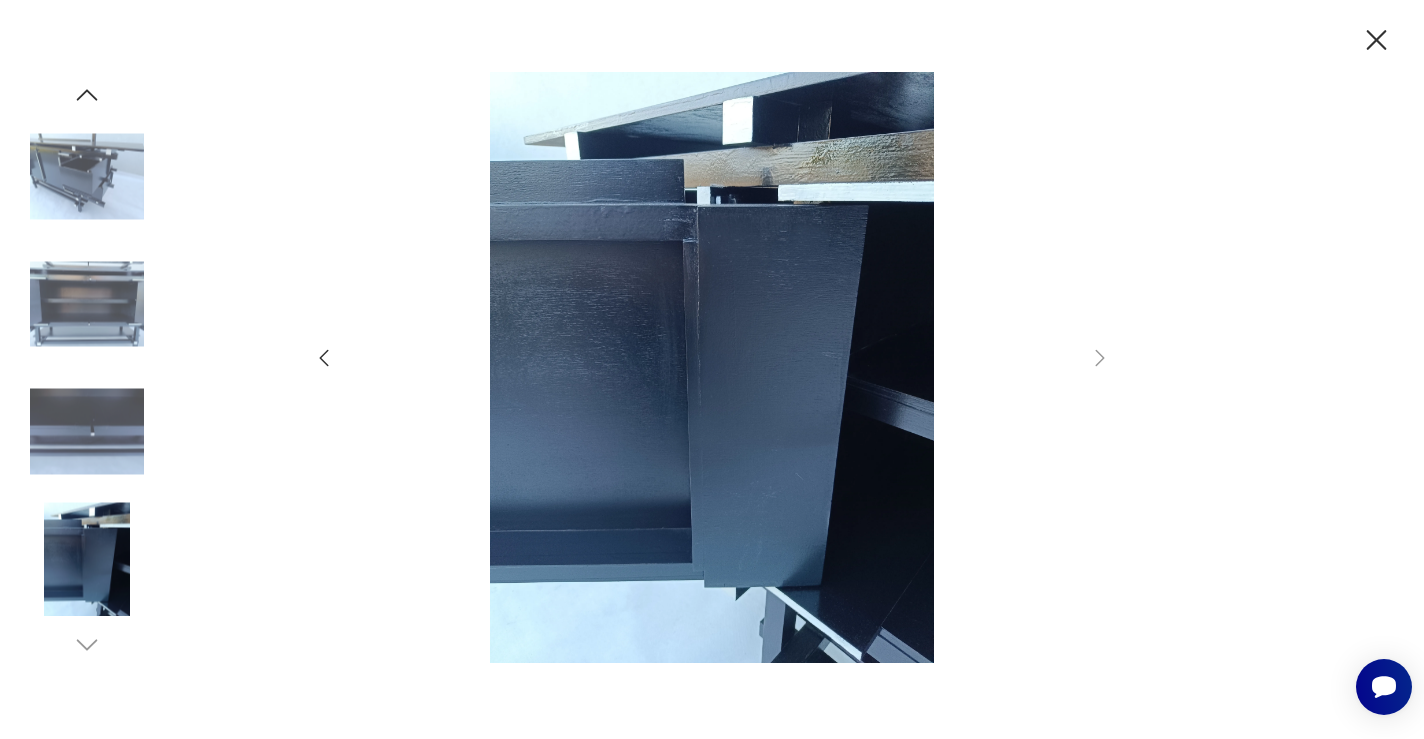 click at bounding box center [1376, 40] 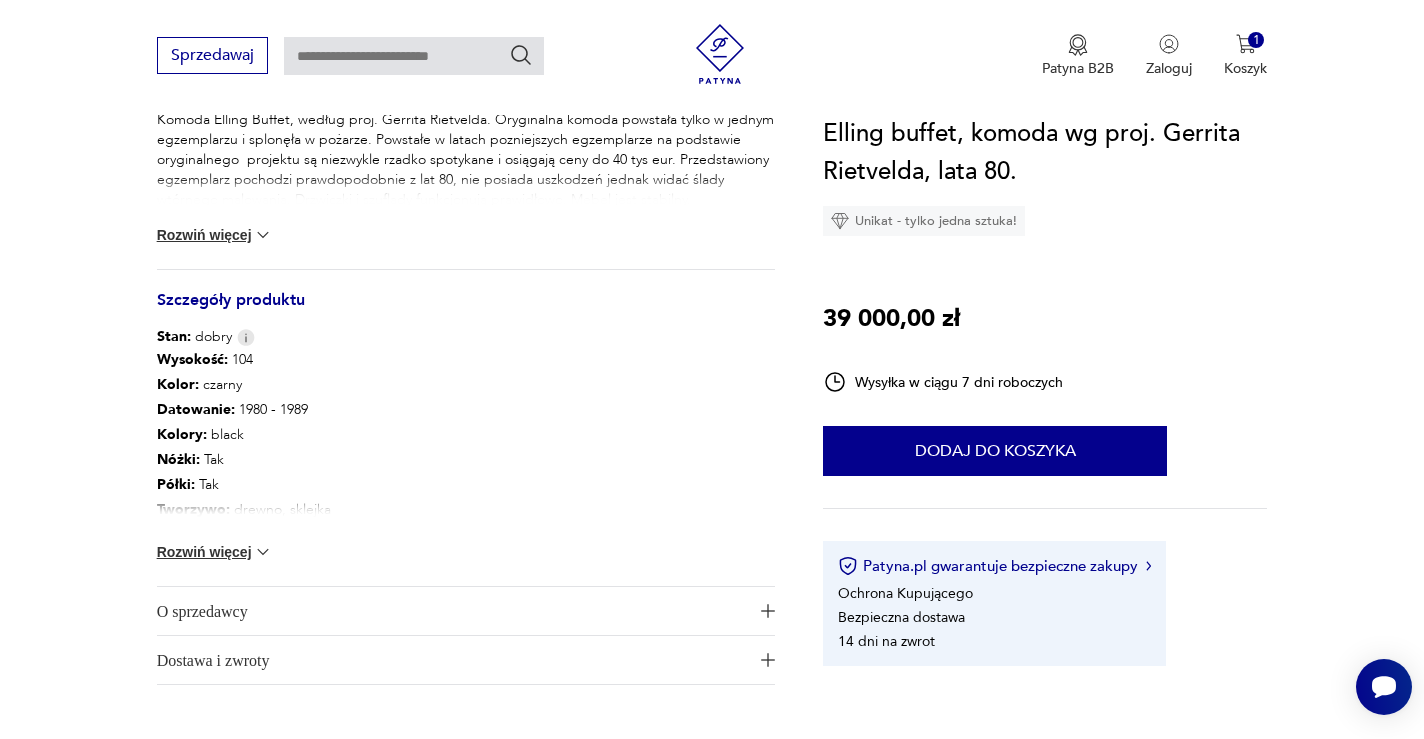 scroll, scrollTop: 894, scrollLeft: 0, axis: vertical 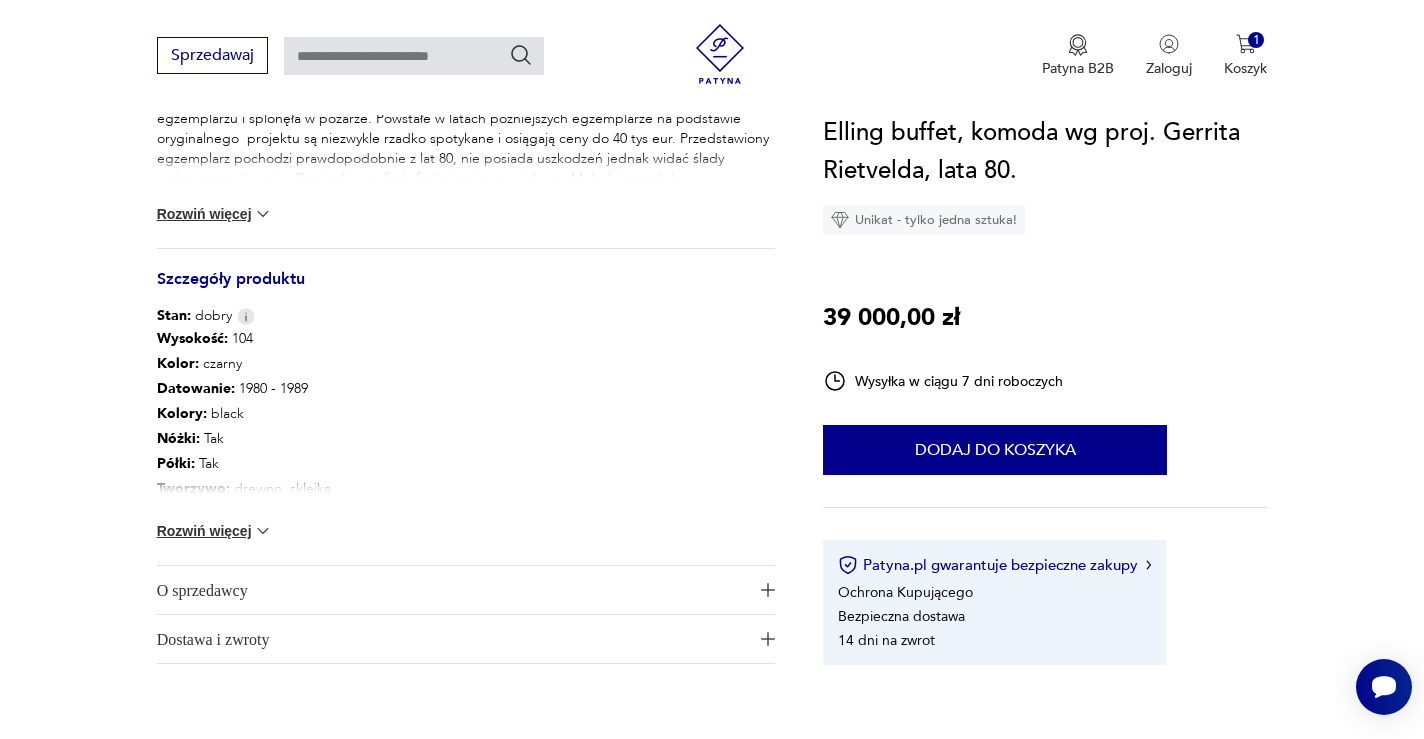 click on "Rozwiń więcej" at bounding box center [215, 214] 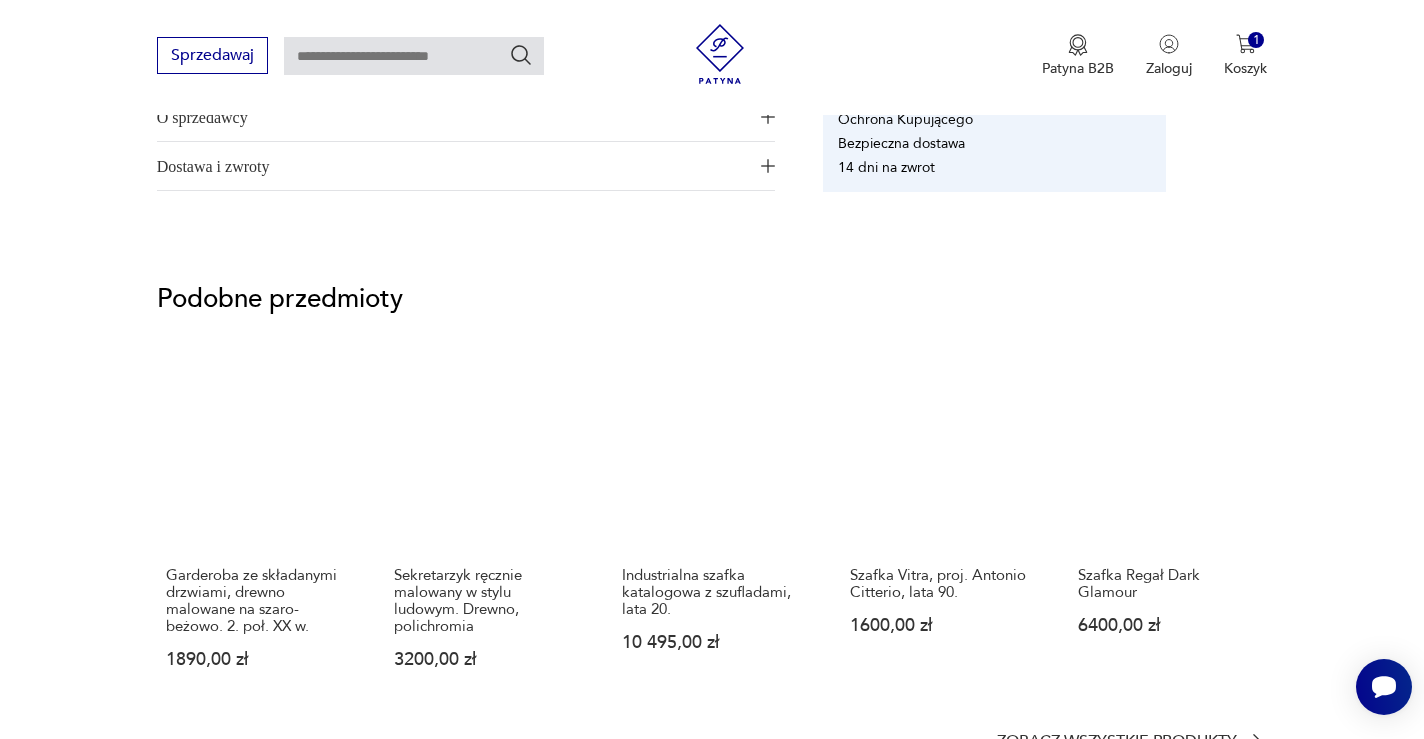 scroll, scrollTop: 1506, scrollLeft: 0, axis: vertical 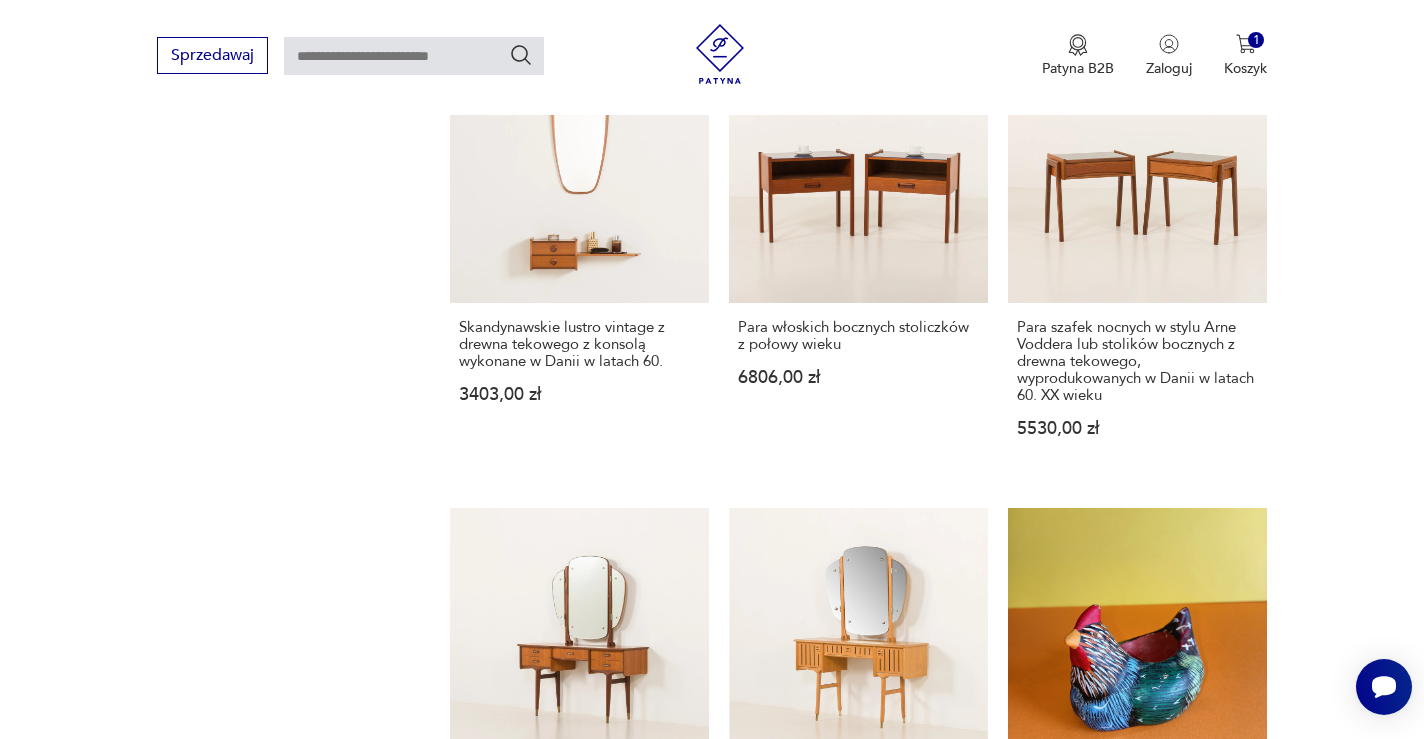 click at bounding box center (1203, 1425) 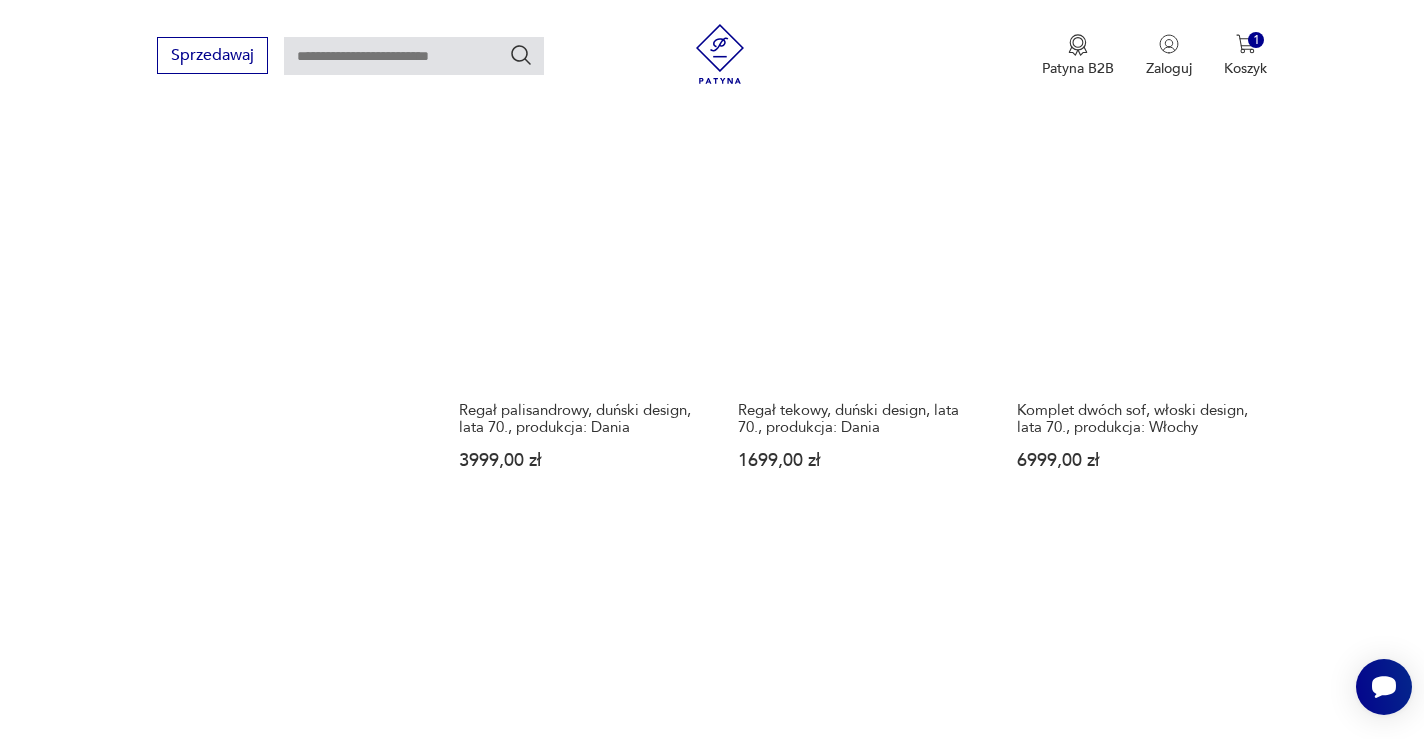 scroll, scrollTop: 1785, scrollLeft: 0, axis: vertical 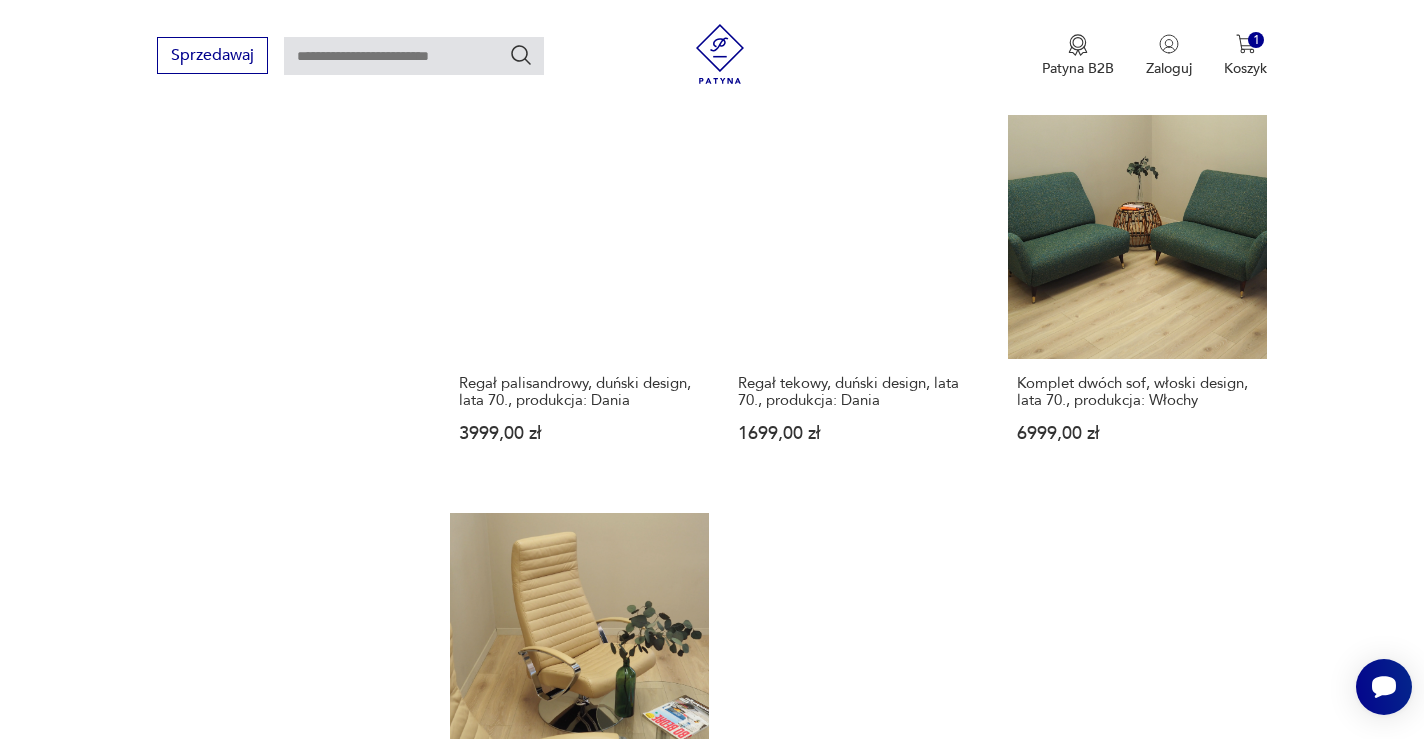 click at bounding box center [1203, 1413] 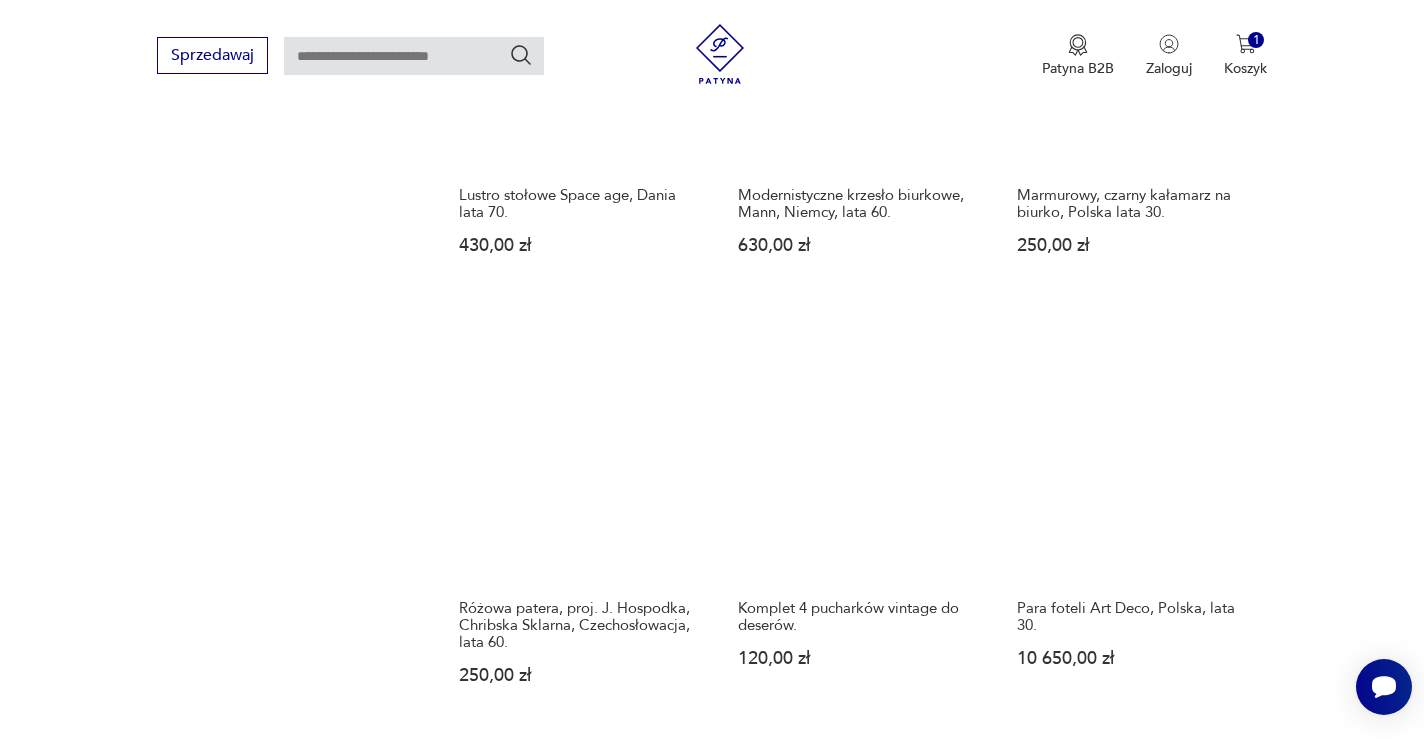 scroll, scrollTop: 1574, scrollLeft: 0, axis: vertical 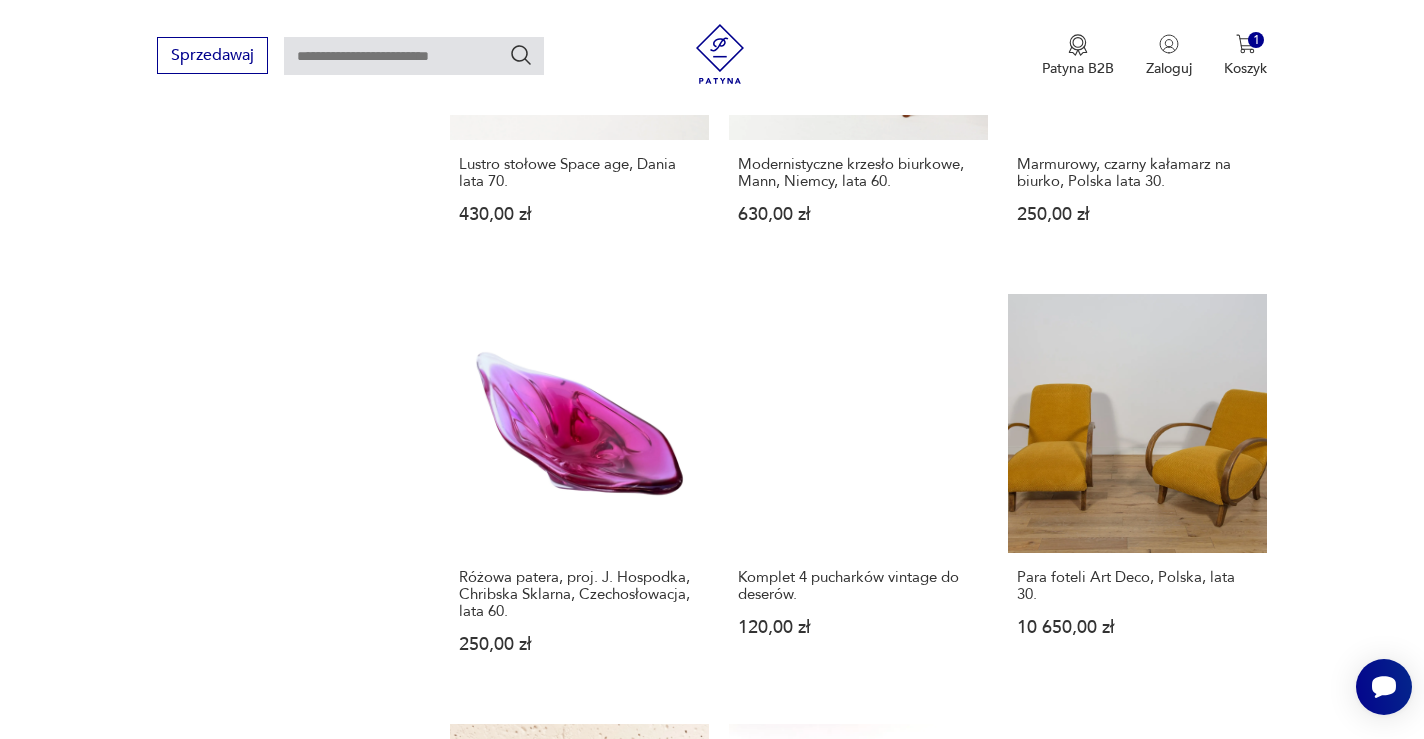 click at bounding box center [1203, 1590] 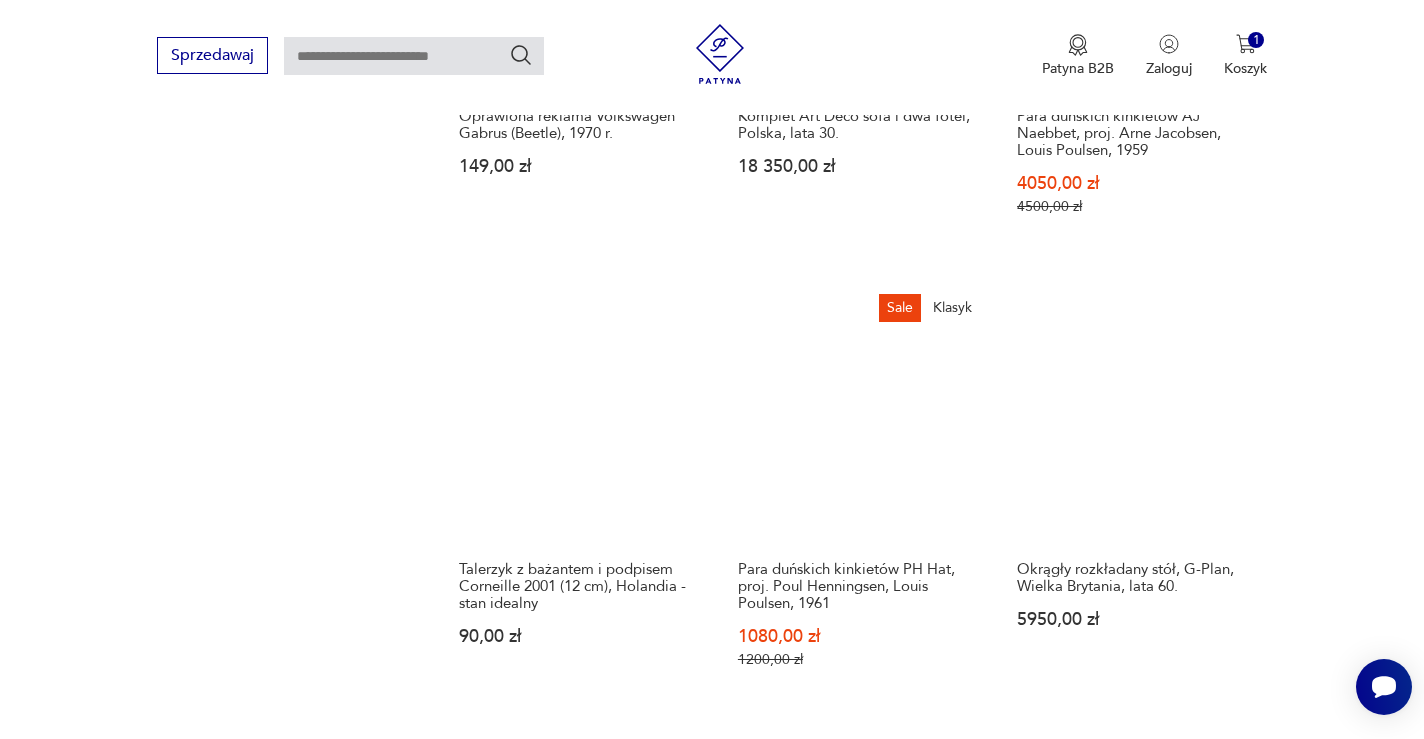 scroll, scrollTop: 1675, scrollLeft: 0, axis: vertical 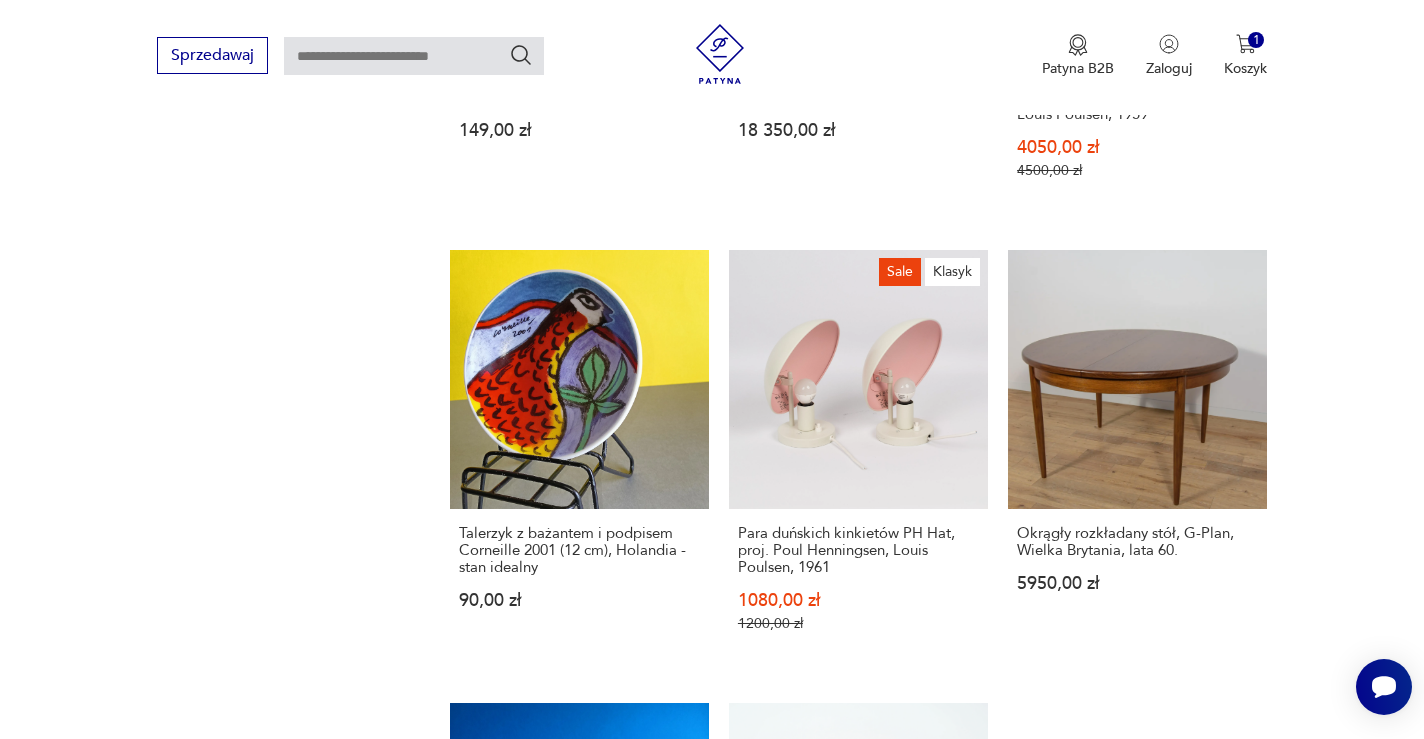 click at bounding box center (1203, 1586) 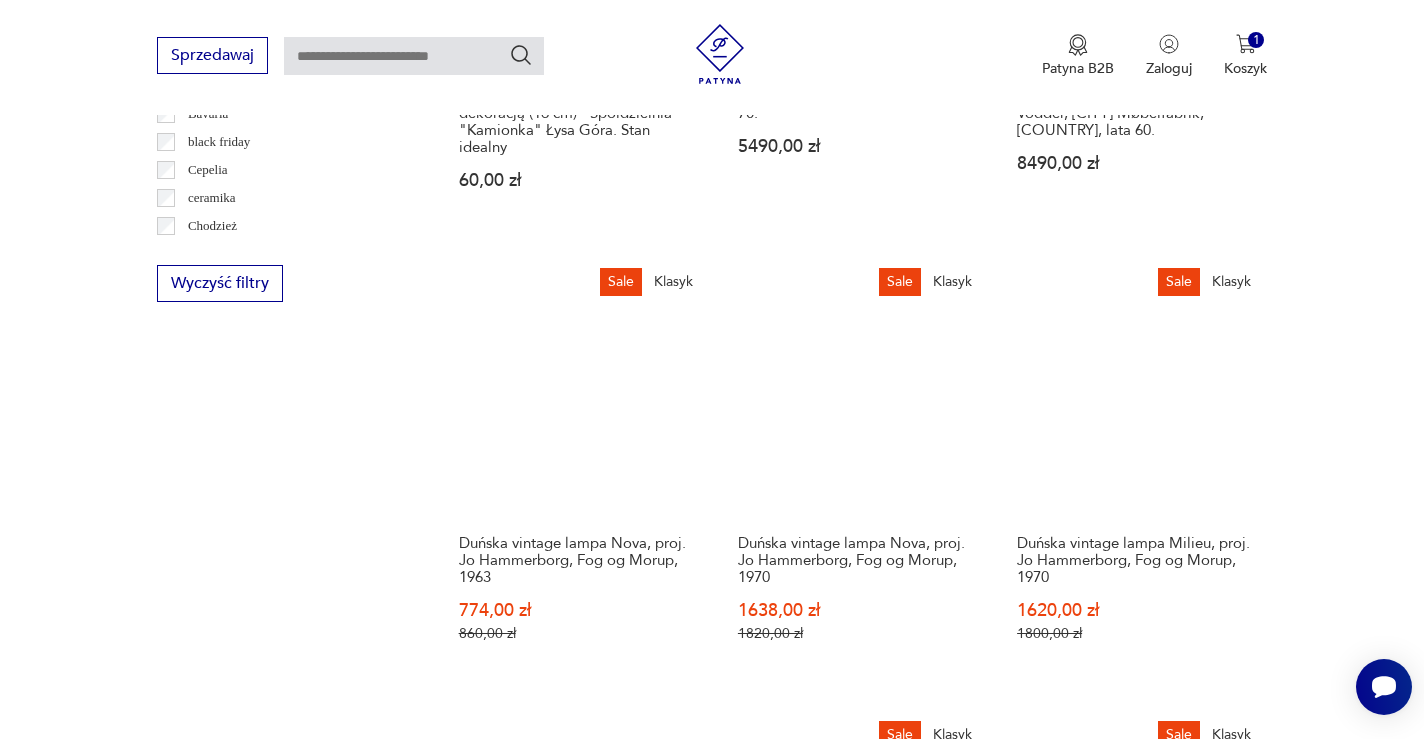 scroll, scrollTop: 1233, scrollLeft: 0, axis: vertical 